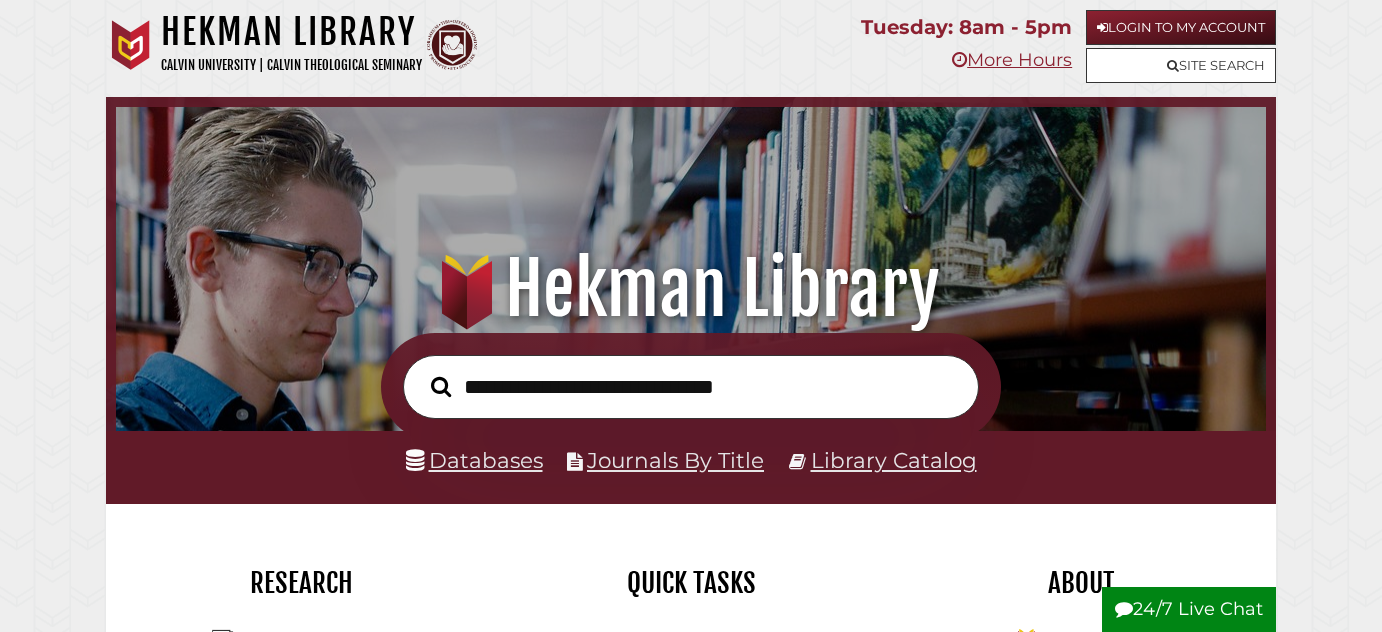 scroll, scrollTop: 0, scrollLeft: 0, axis: both 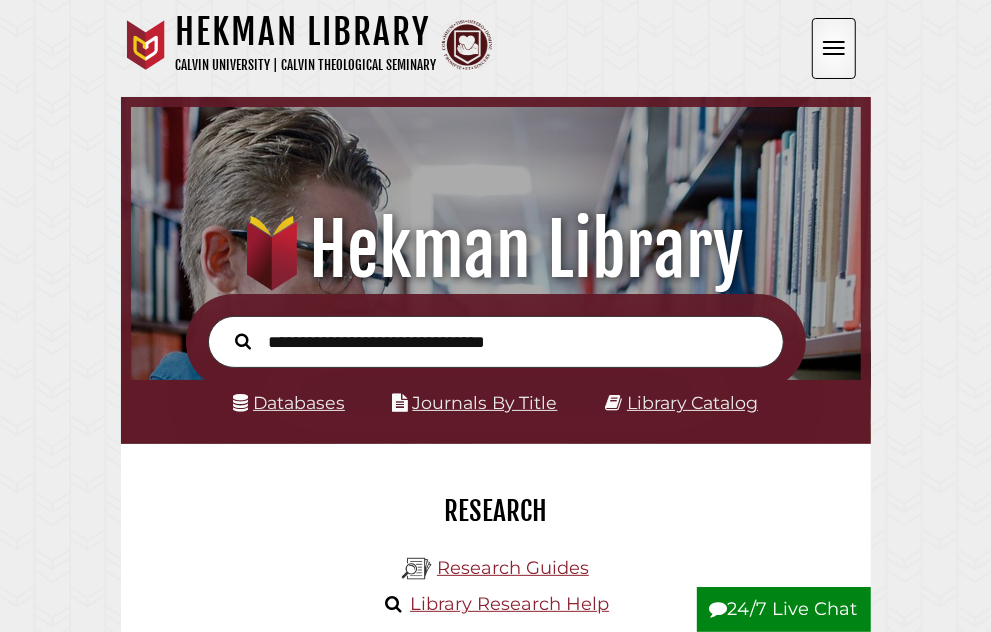 click at bounding box center (0, 0) 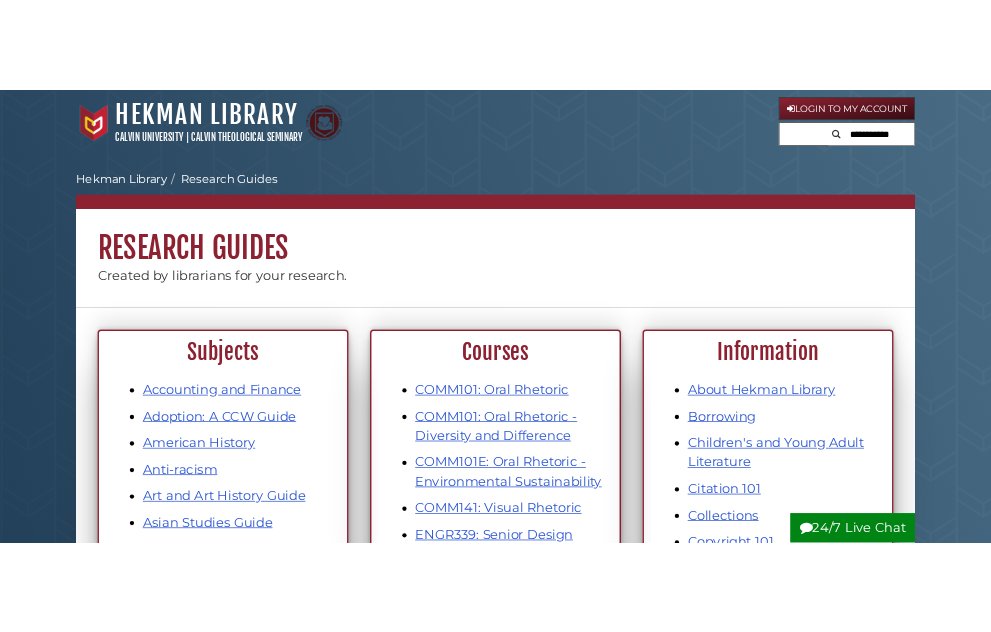 scroll, scrollTop: 0, scrollLeft: 0, axis: both 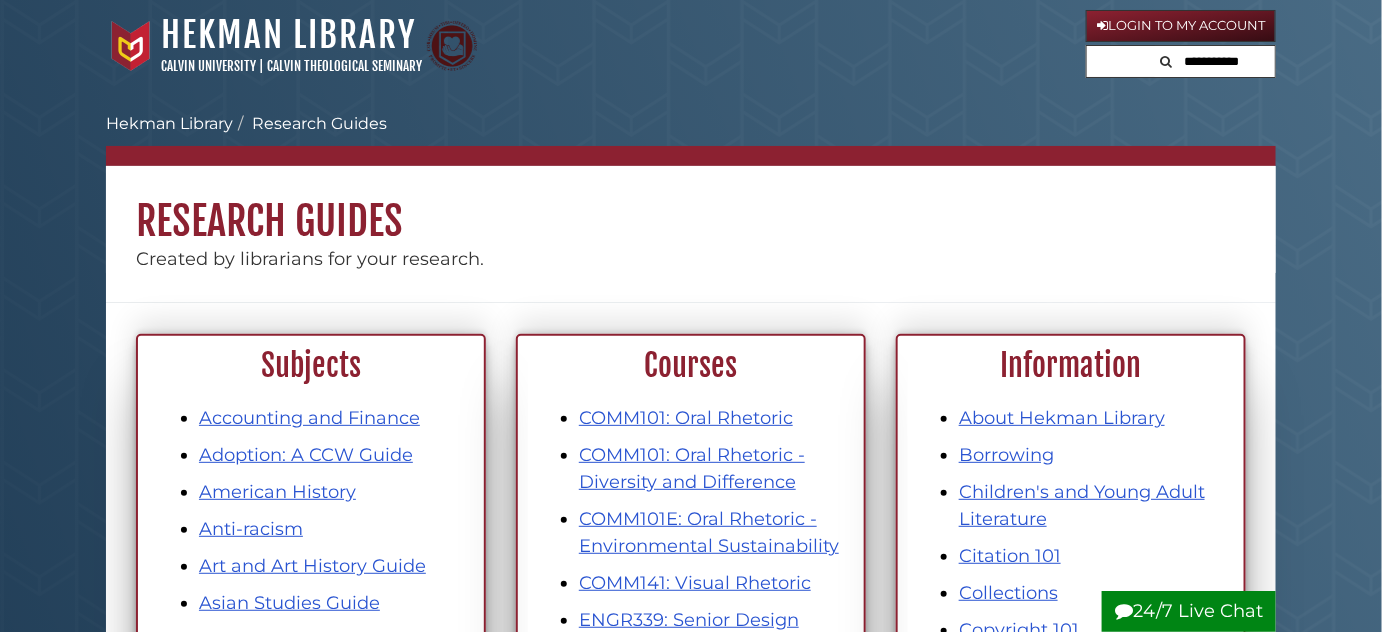 click at bounding box center [1215, 62] 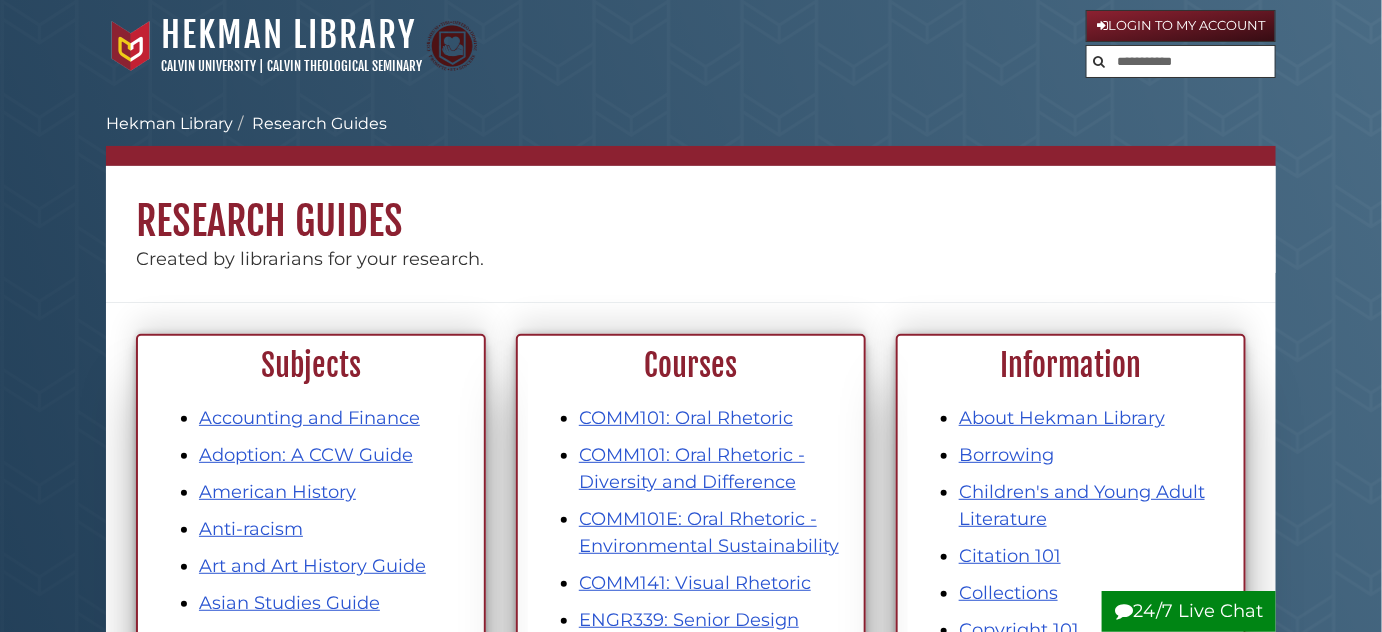 click on "Calvin University Hekman Library Research Guides Subject, Courses, Info" at bounding box center [691, 124] 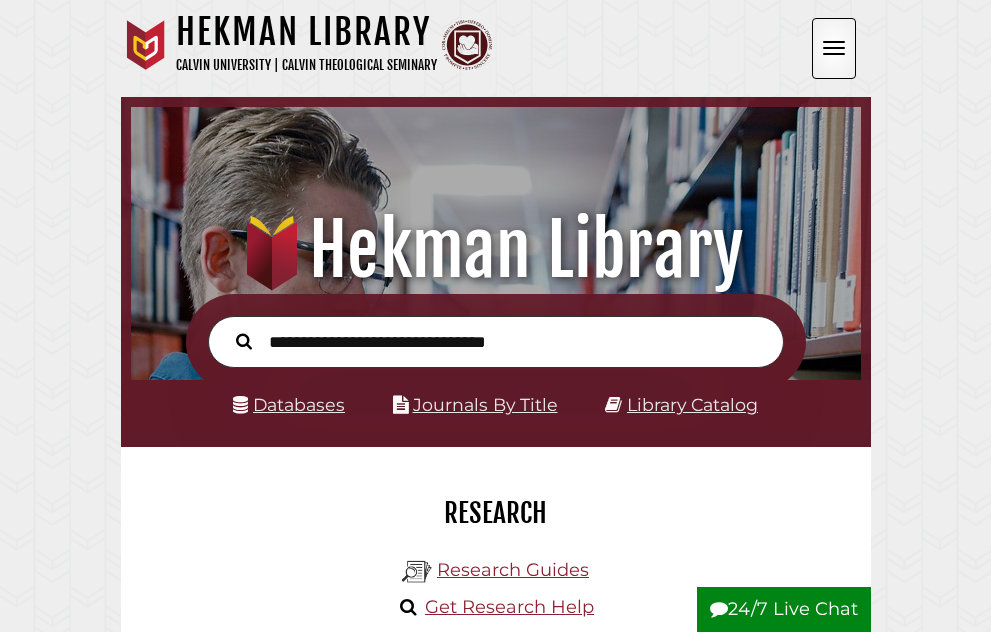 scroll, scrollTop: 0, scrollLeft: 0, axis: both 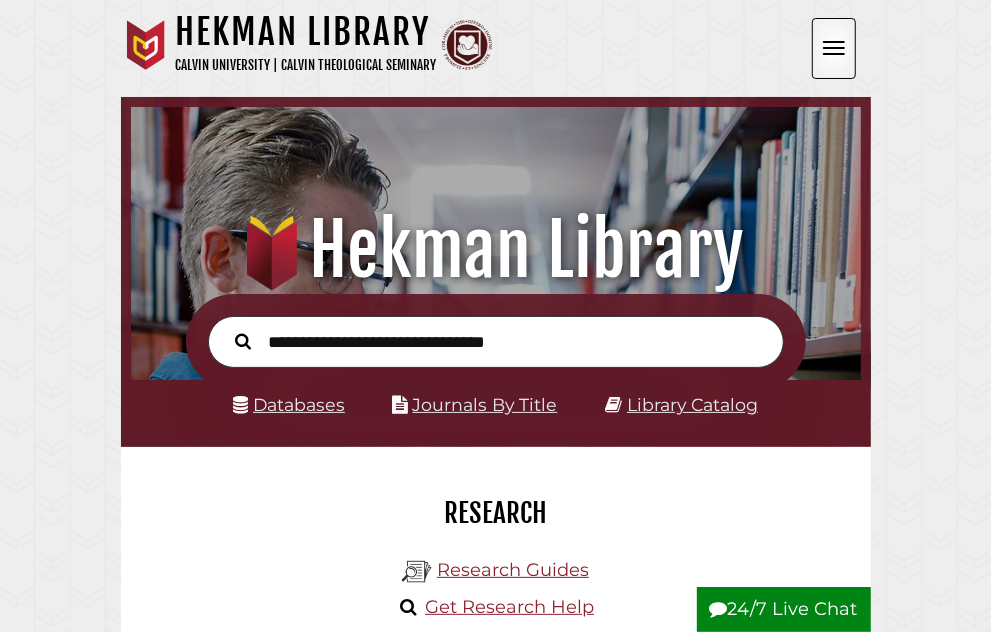 click at bounding box center (0, 0) 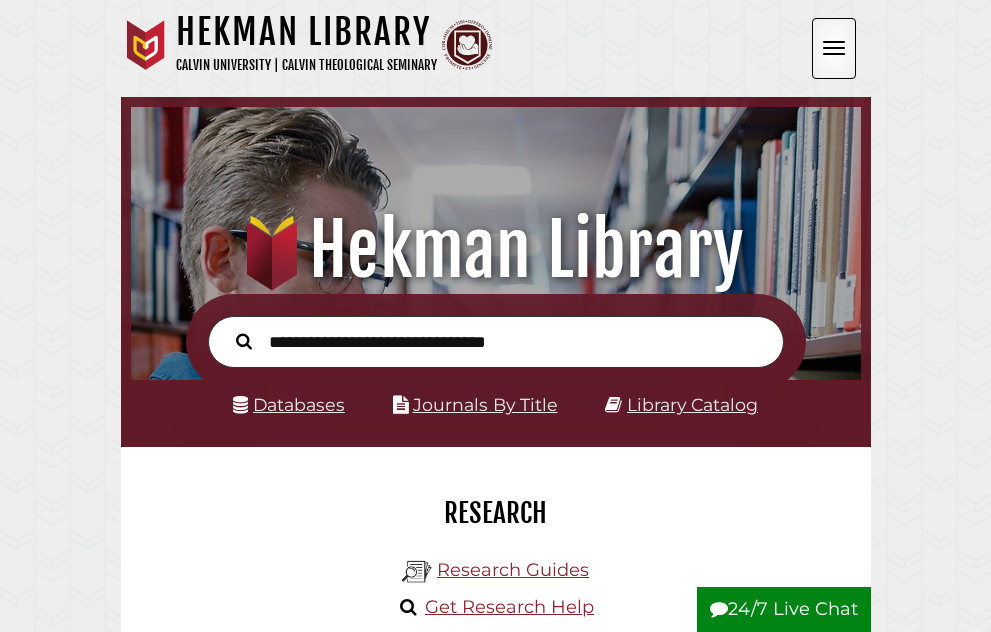 scroll, scrollTop: 0, scrollLeft: 0, axis: both 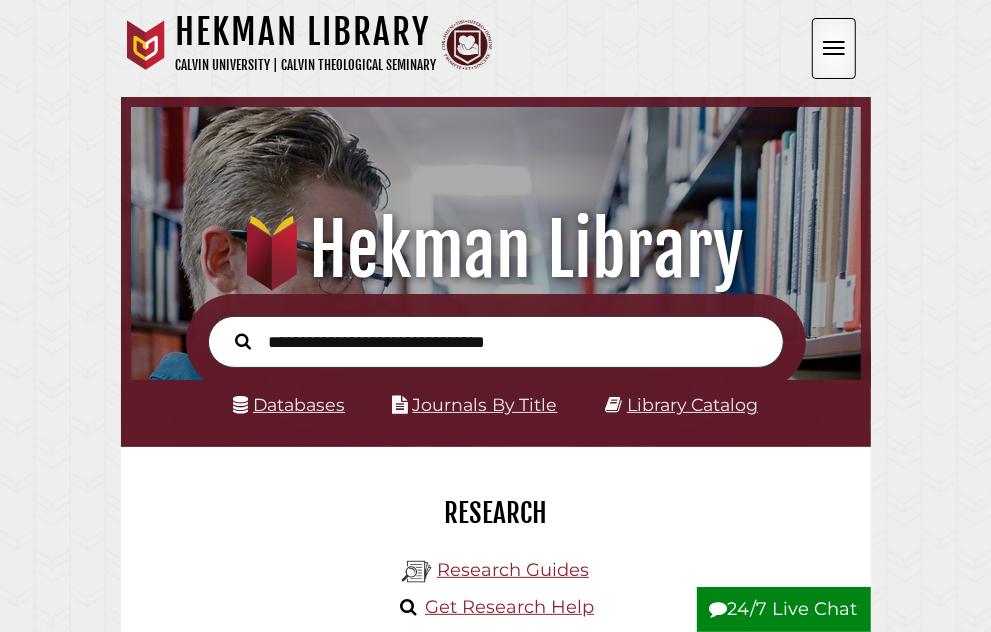 click on "Site Search" at bounding box center (0, 0) 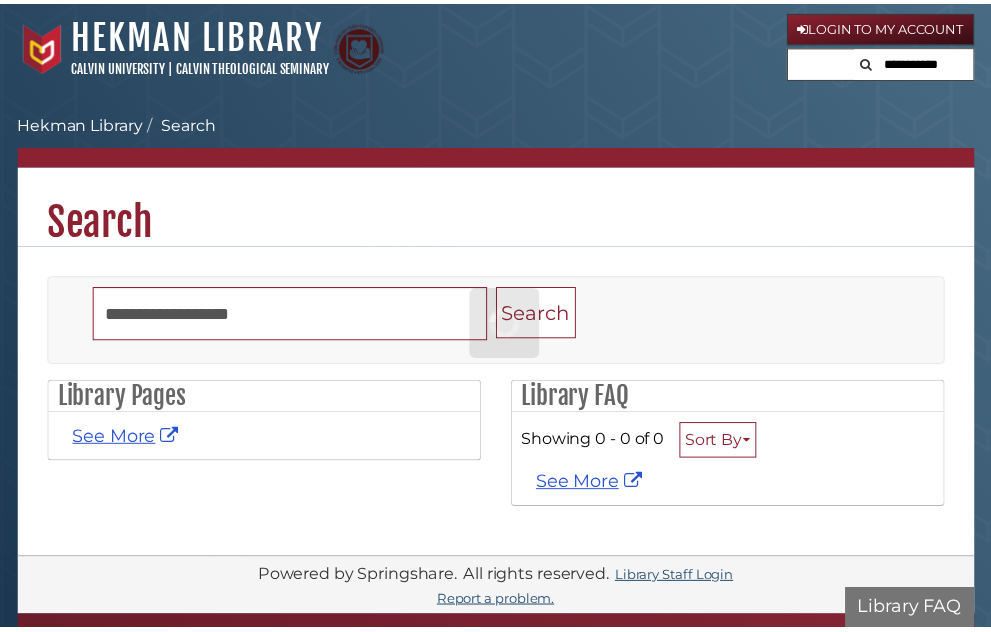 scroll, scrollTop: 0, scrollLeft: 0, axis: both 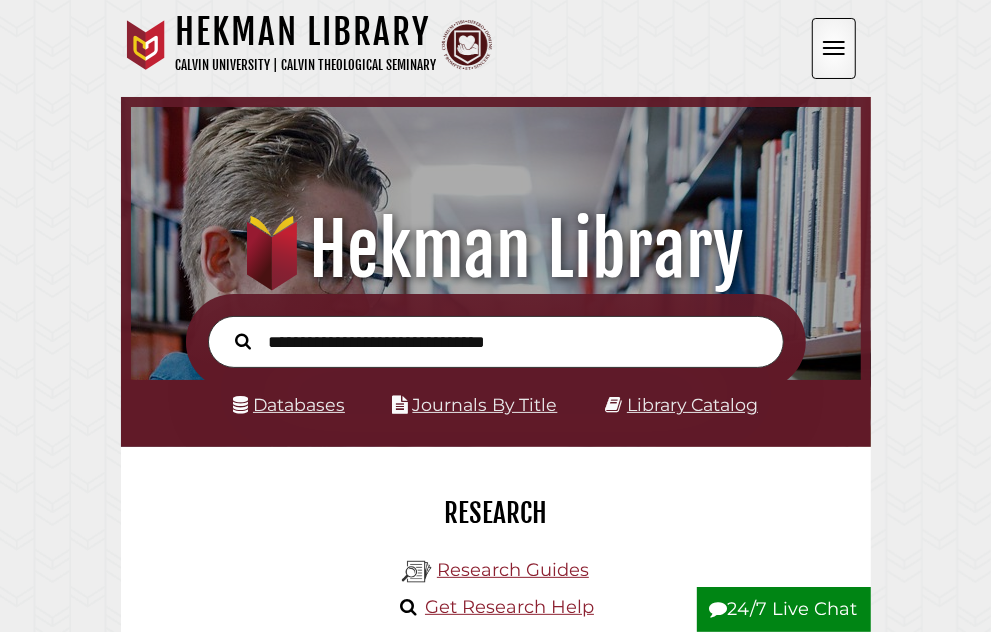 click at bounding box center [0, 0] 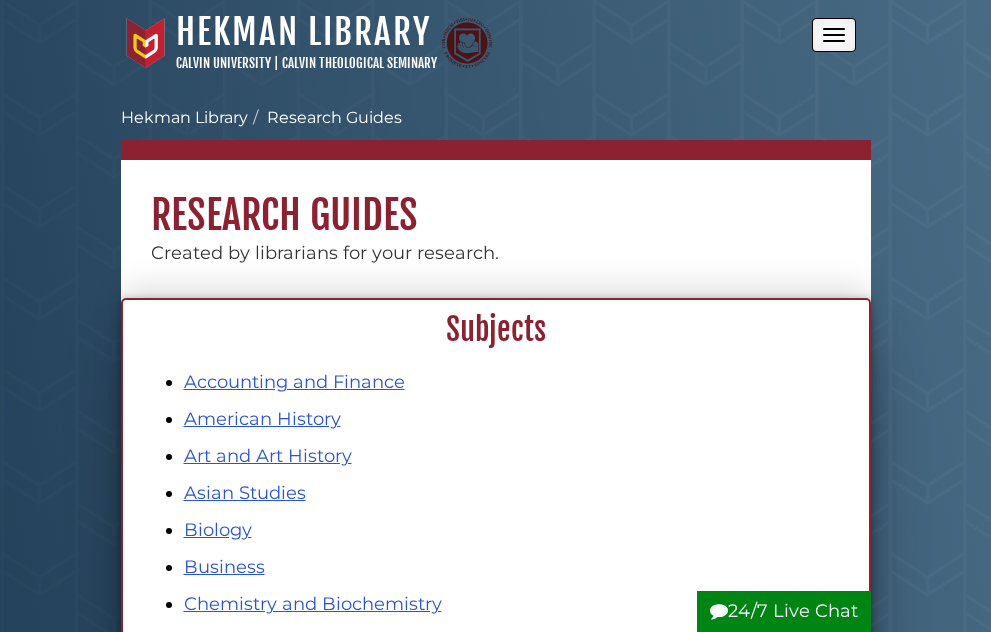 scroll, scrollTop: 0, scrollLeft: 0, axis: both 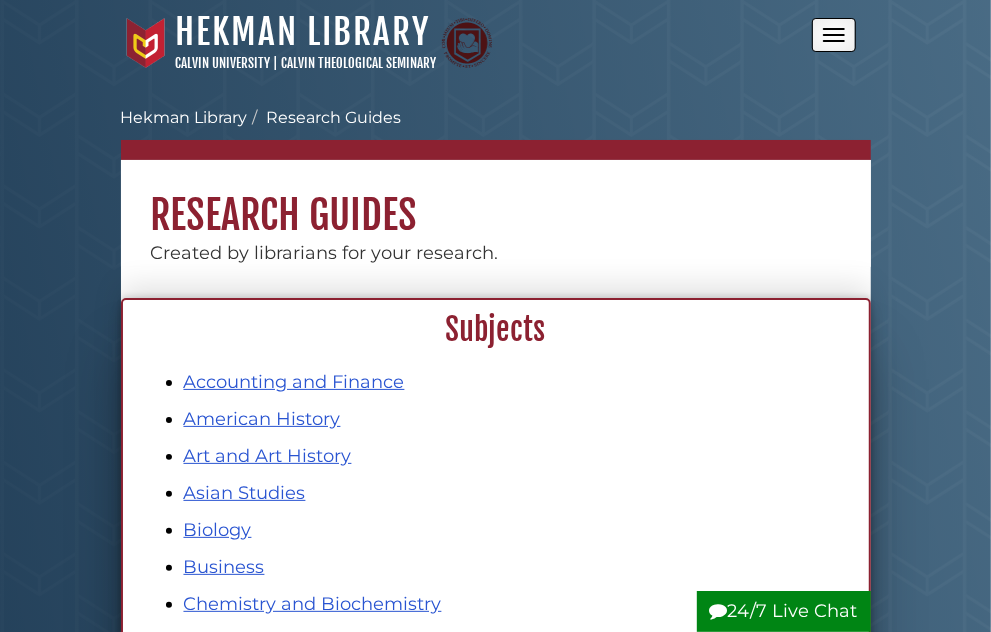 drag, startPoint x: 918, startPoint y: 53, endPoint x: 852, endPoint y: 93, distance: 77.175125 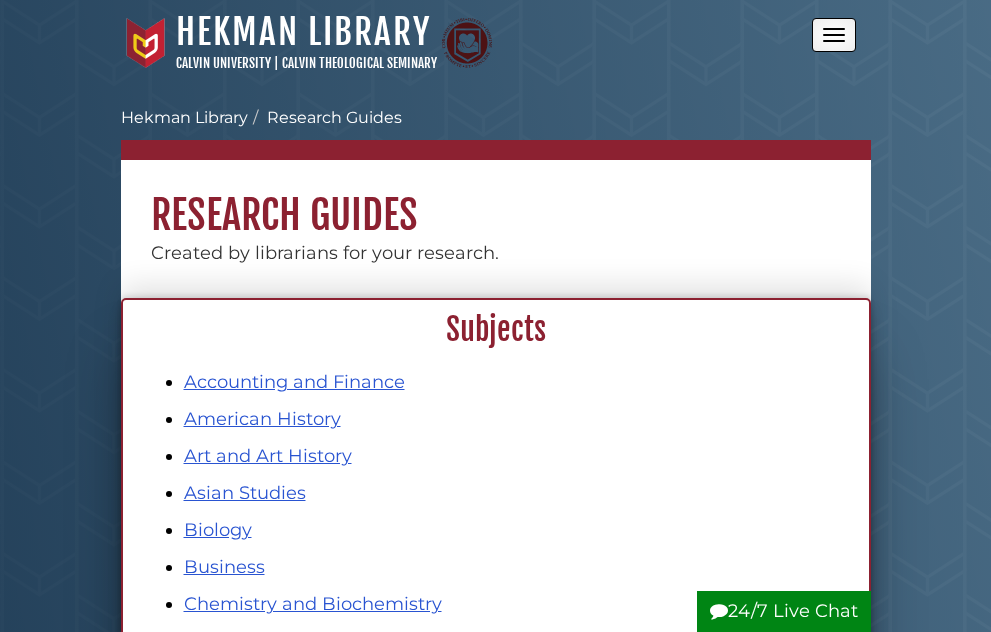 scroll, scrollTop: 0, scrollLeft: 0, axis: both 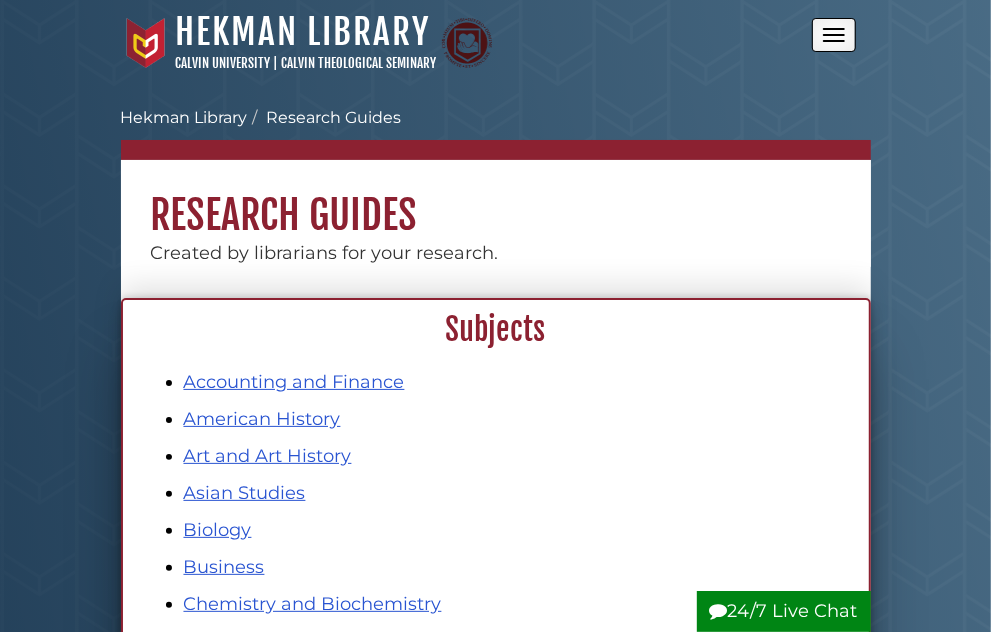 click at bounding box center (0, 0) 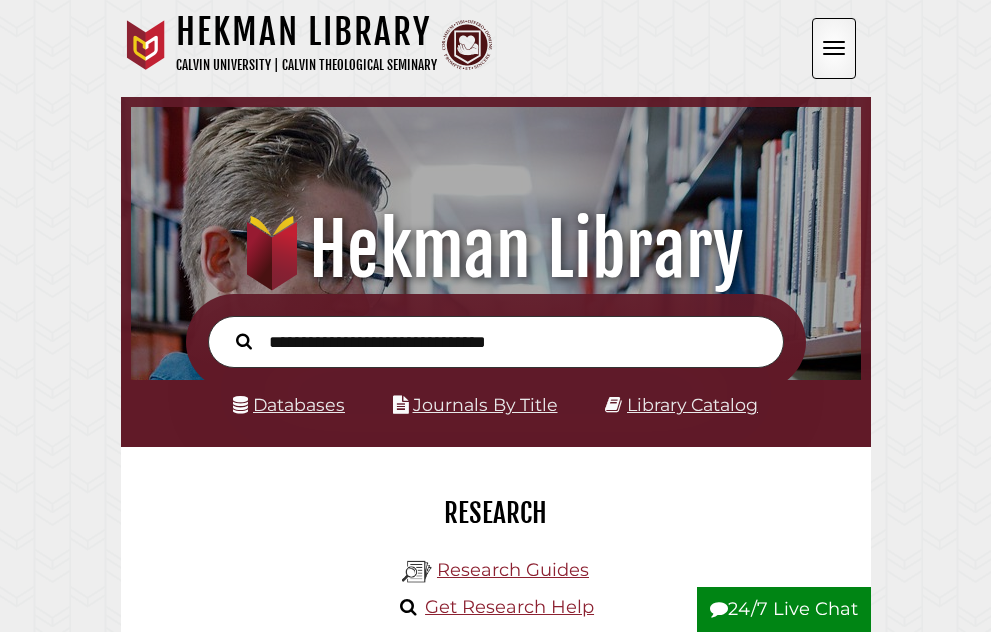 scroll, scrollTop: 0, scrollLeft: 0, axis: both 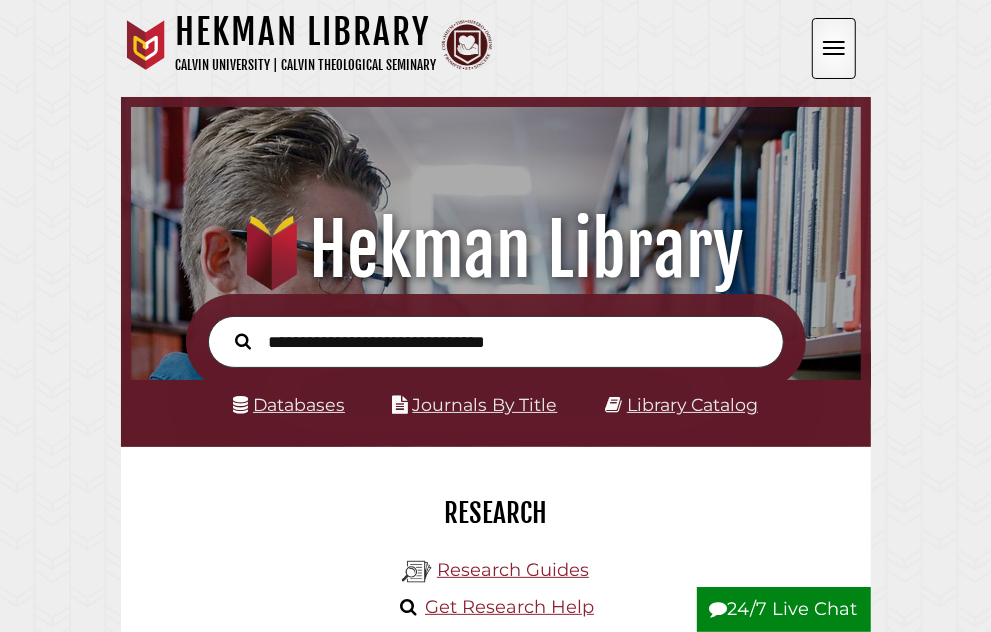 click on "Site Search" at bounding box center [0, 0] 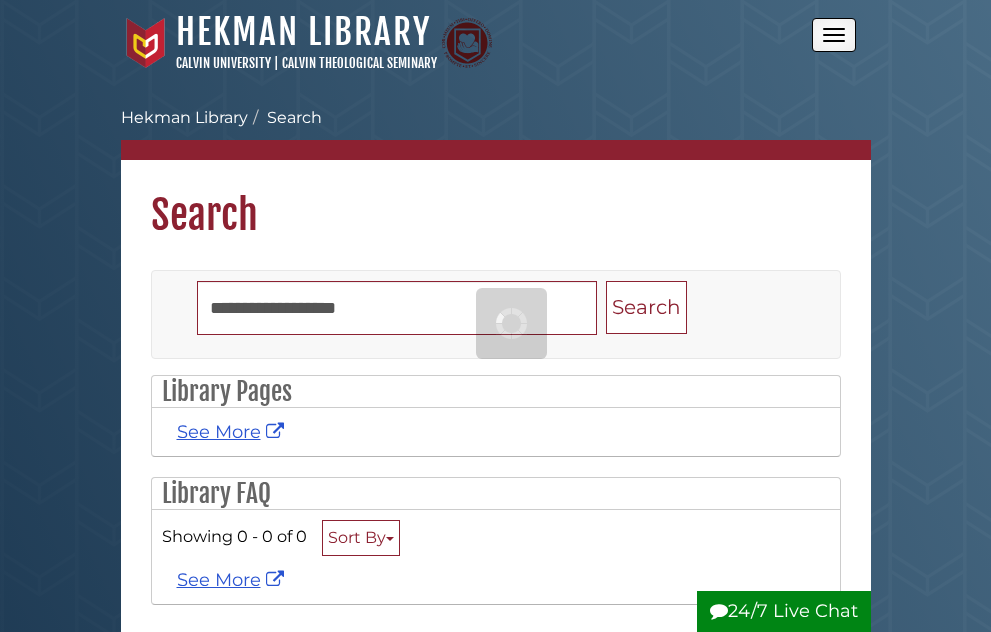 scroll, scrollTop: 0, scrollLeft: 0, axis: both 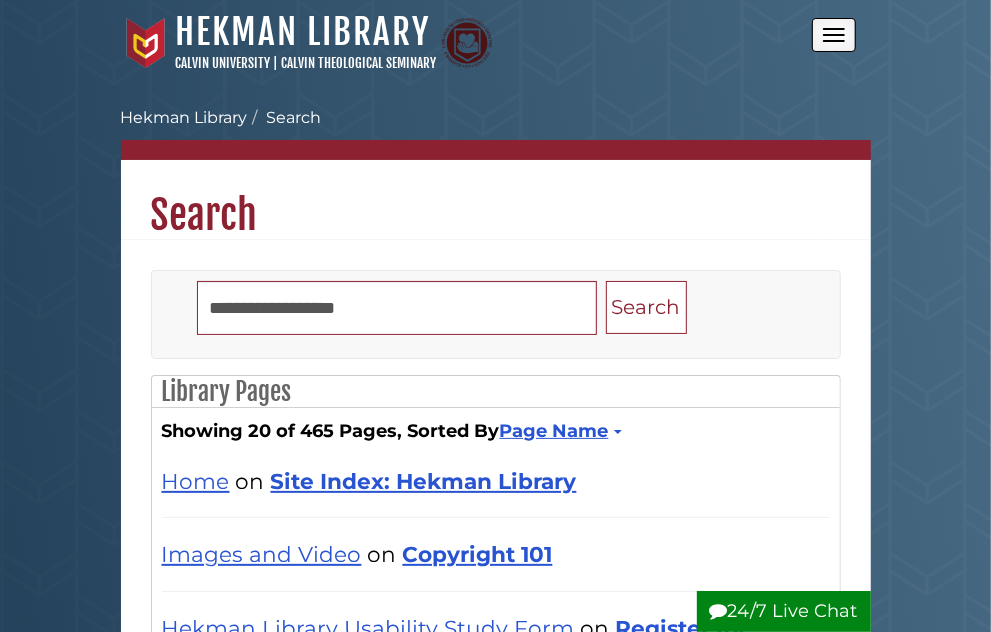 click at bounding box center [0, 0] 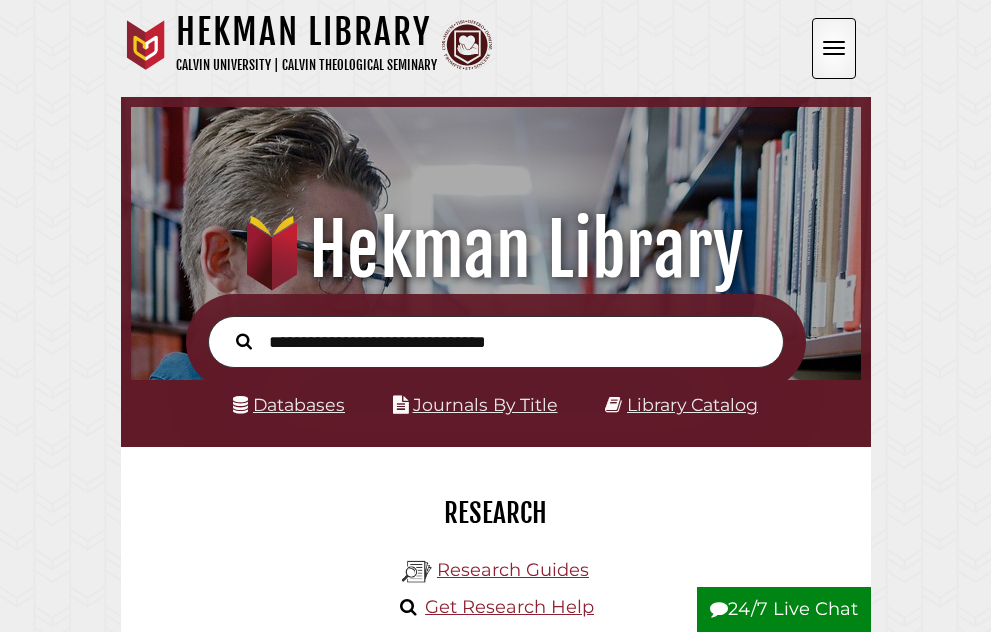 scroll, scrollTop: 0, scrollLeft: 0, axis: both 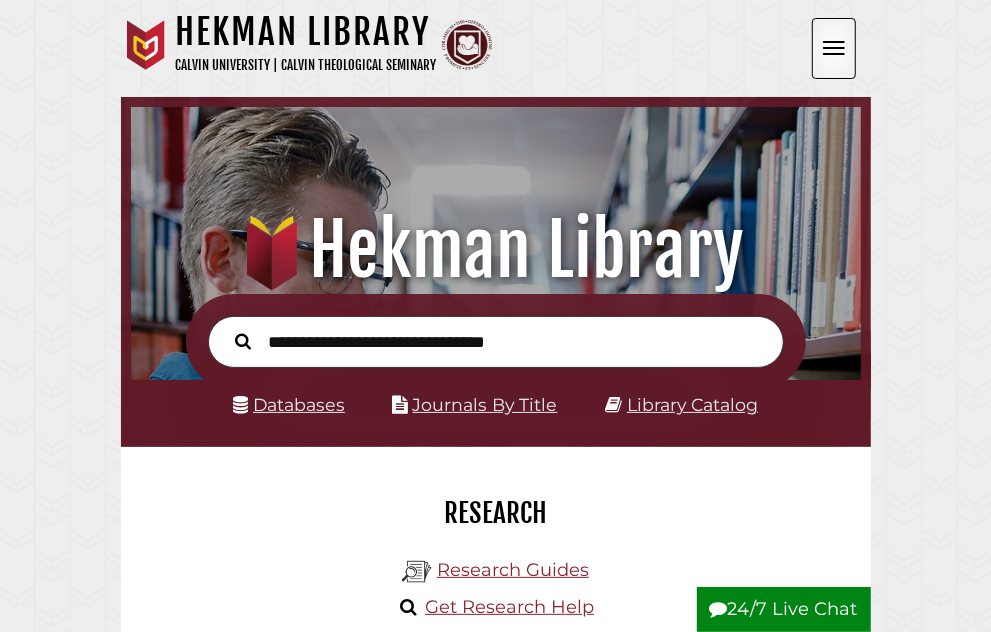 click on "Site Search" at bounding box center (0, 0) 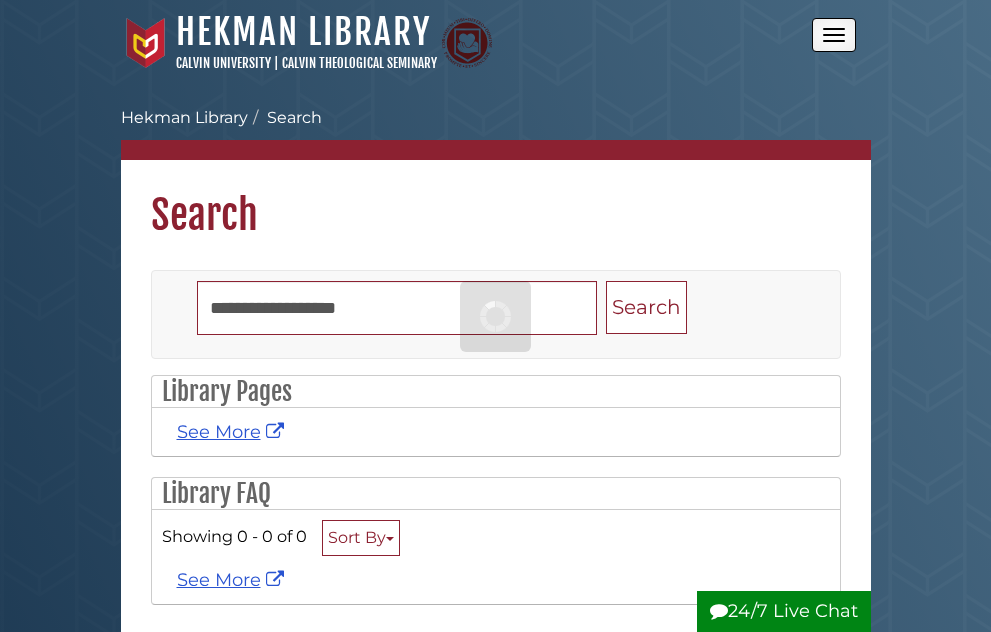 scroll, scrollTop: 0, scrollLeft: 0, axis: both 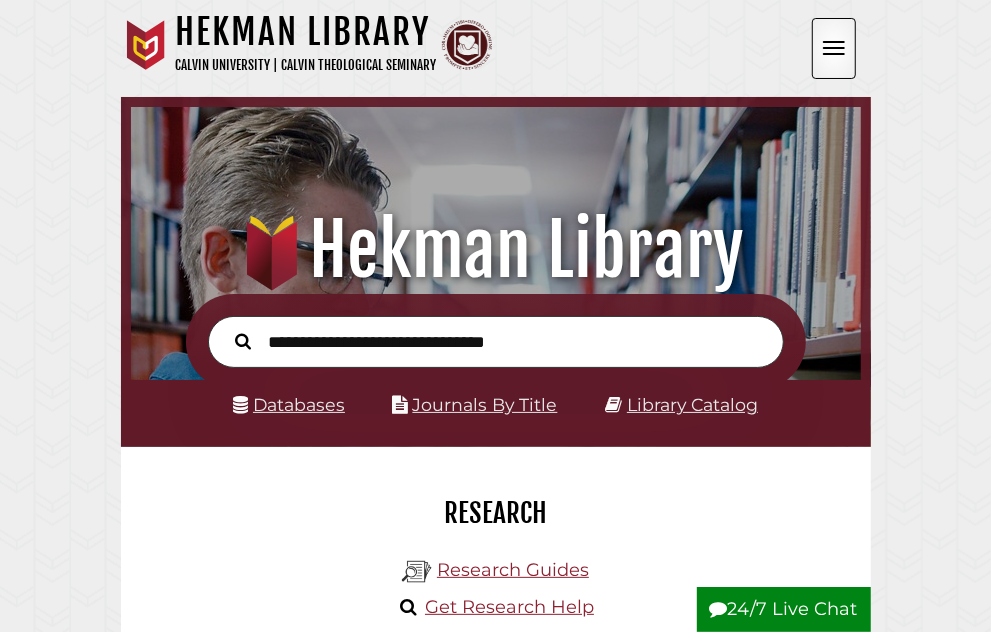 click on "Site Search" at bounding box center (0, 0) 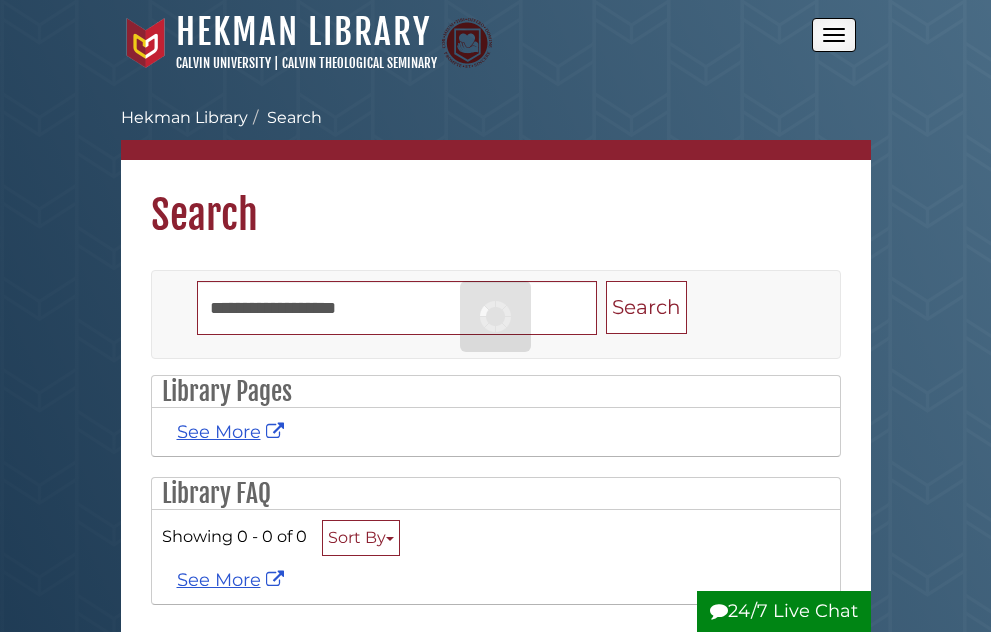 scroll, scrollTop: 0, scrollLeft: 0, axis: both 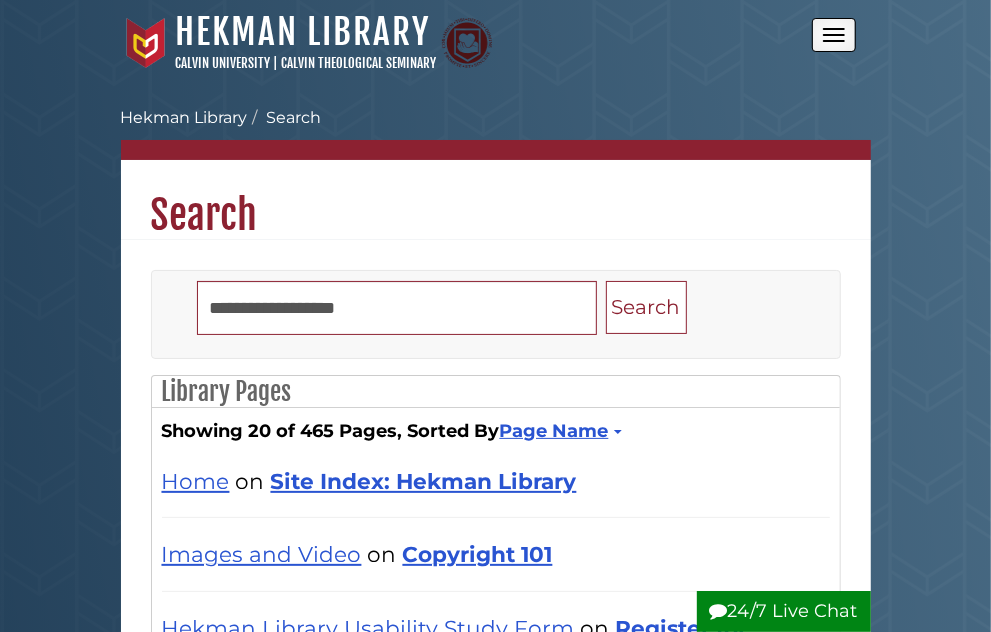 drag, startPoint x: 906, startPoint y: 62, endPoint x: 840, endPoint y: 95, distance: 73.790245 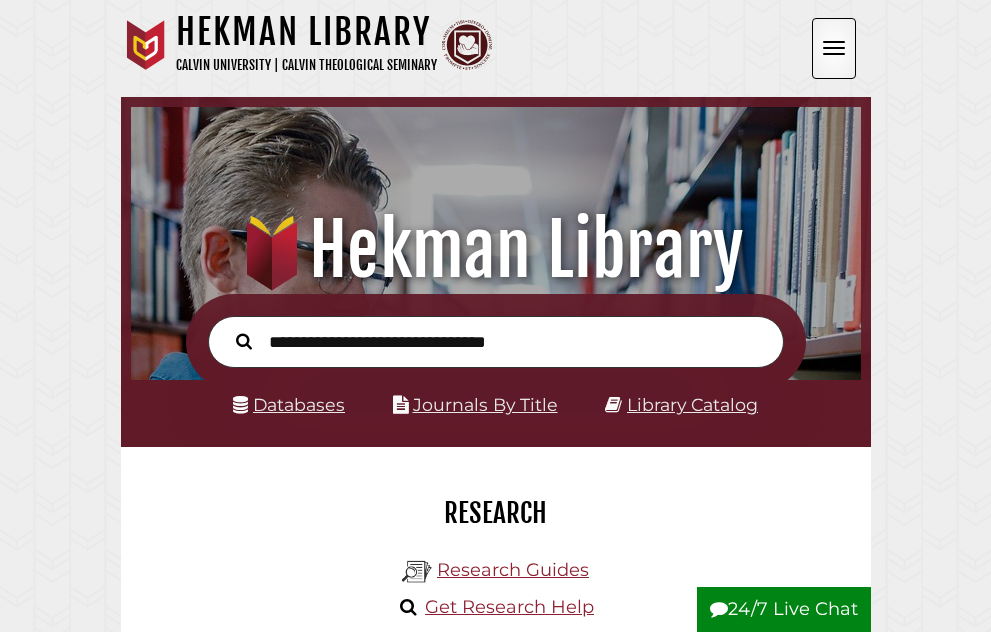 scroll, scrollTop: 0, scrollLeft: 0, axis: both 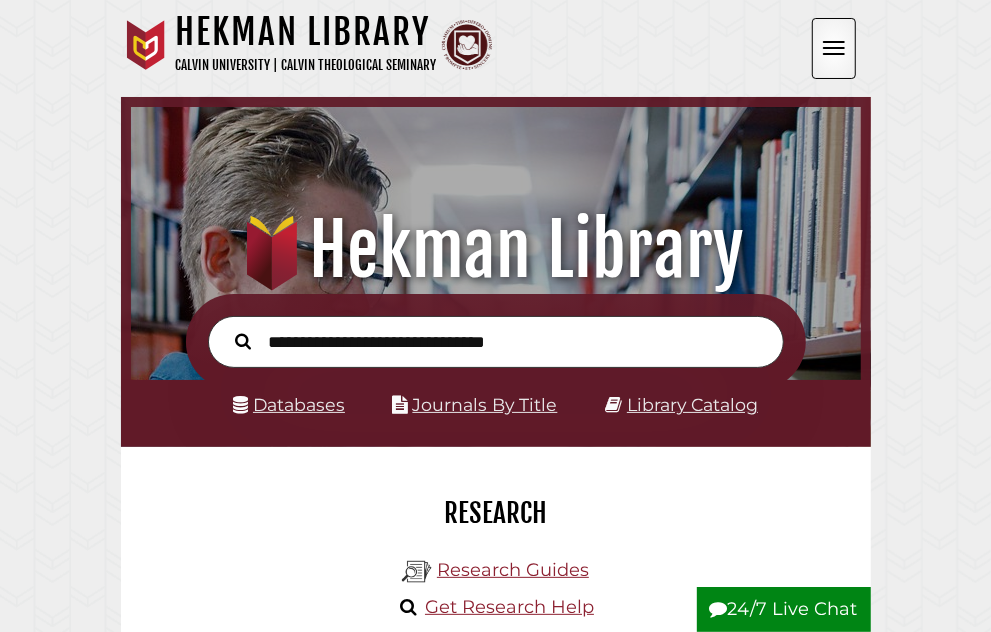 drag, startPoint x: 916, startPoint y: 61, endPoint x: 856, endPoint y: 60, distance: 60.00833 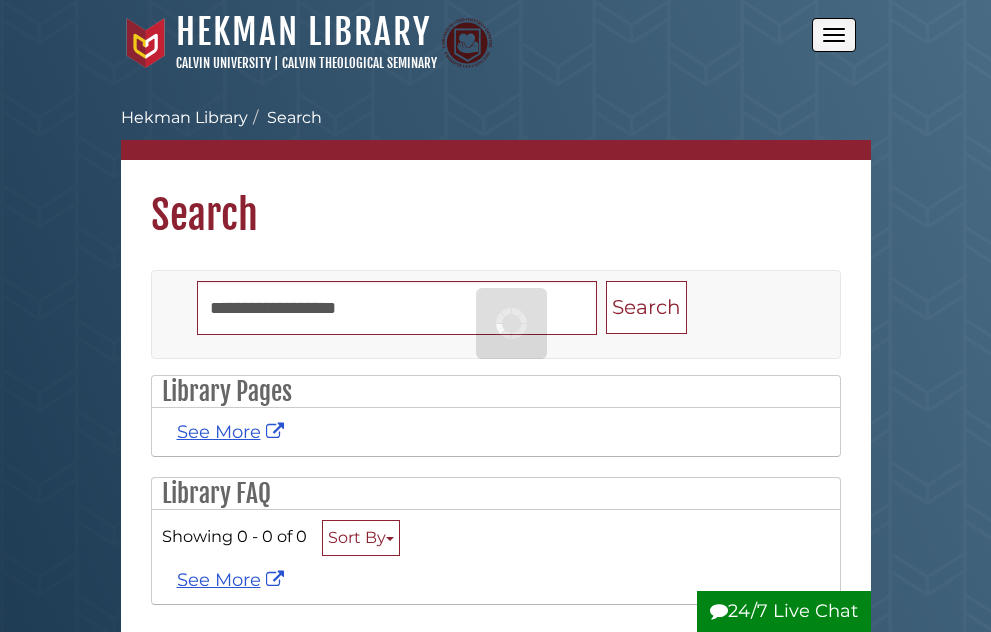 scroll, scrollTop: 0, scrollLeft: 0, axis: both 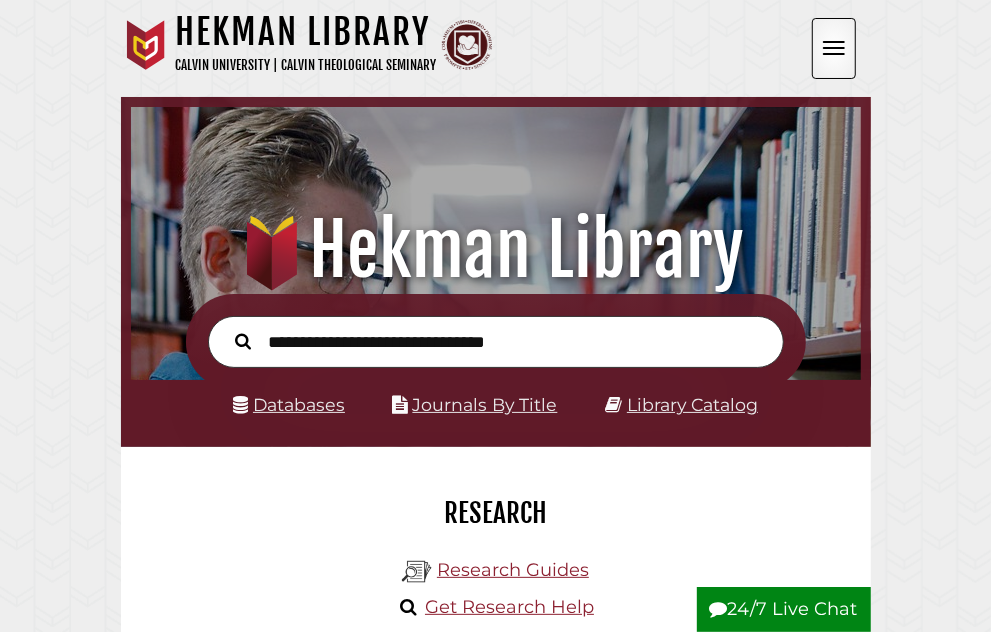 click on "About" at bounding box center [496, 1000] 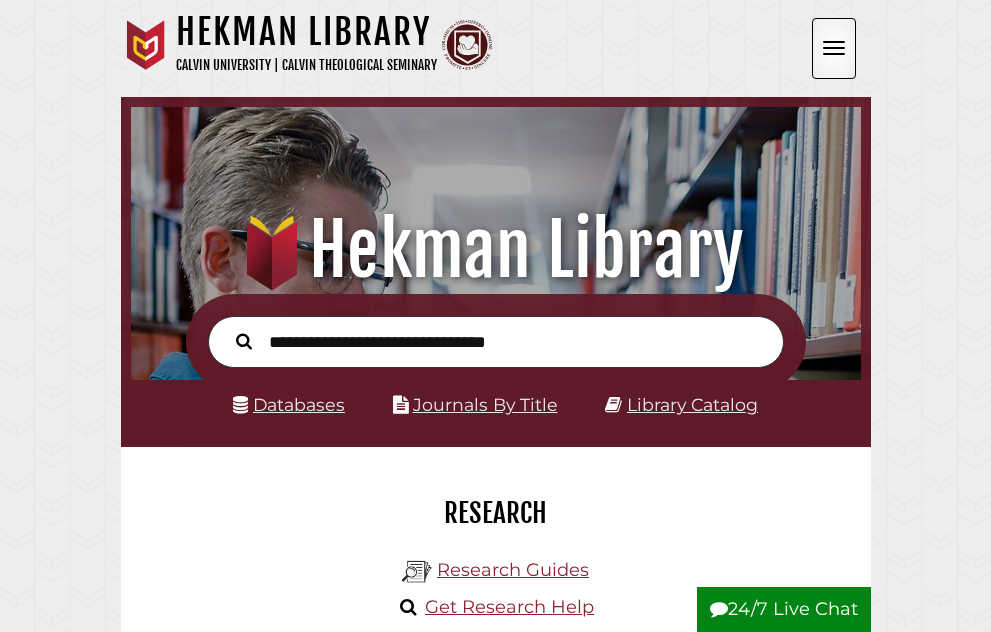 scroll, scrollTop: 0, scrollLeft: 0, axis: both 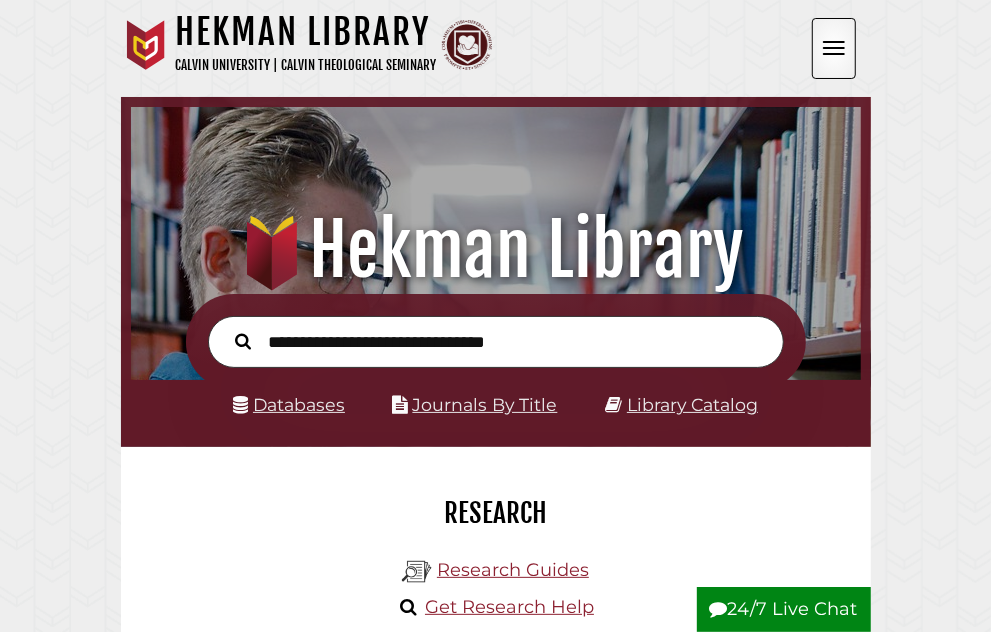 drag, startPoint x: 848, startPoint y: 64, endPoint x: 813, endPoint y: 78, distance: 37.696156 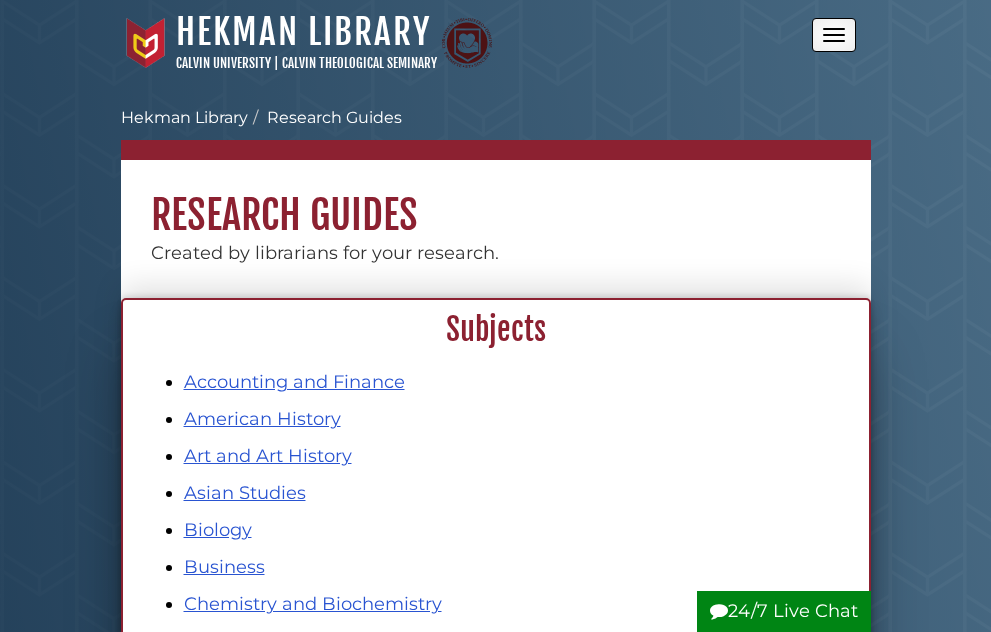 scroll, scrollTop: 0, scrollLeft: 0, axis: both 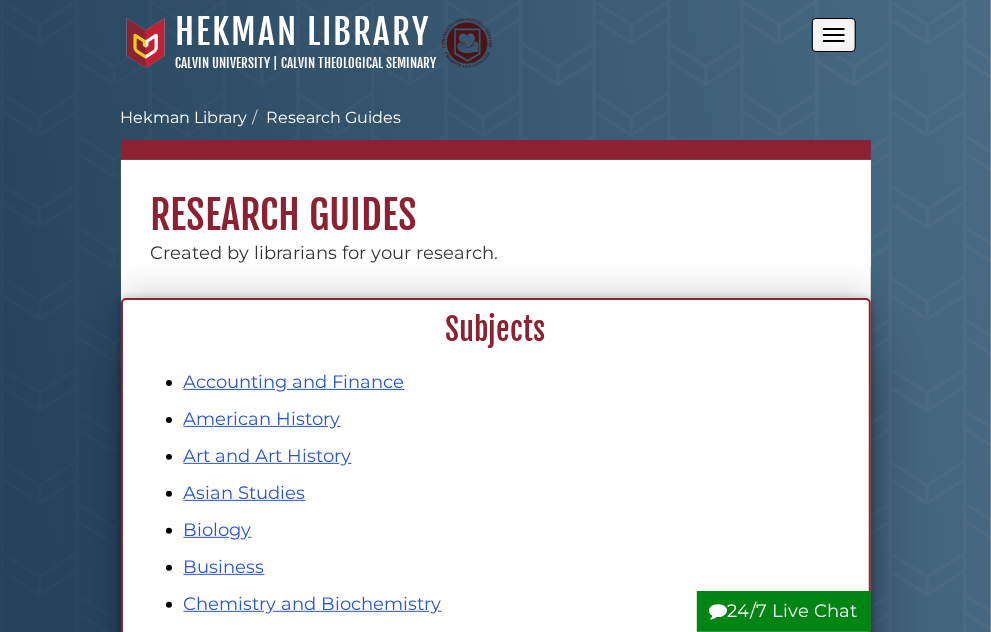 drag, startPoint x: 935, startPoint y: 51, endPoint x: 901, endPoint y: 77, distance: 42.80187 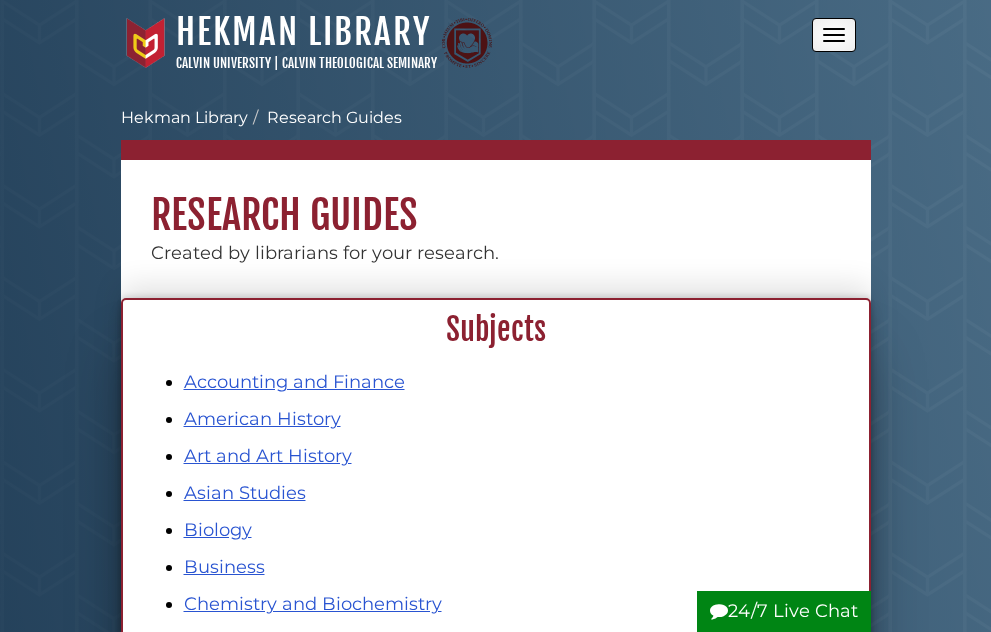scroll, scrollTop: 0, scrollLeft: 0, axis: both 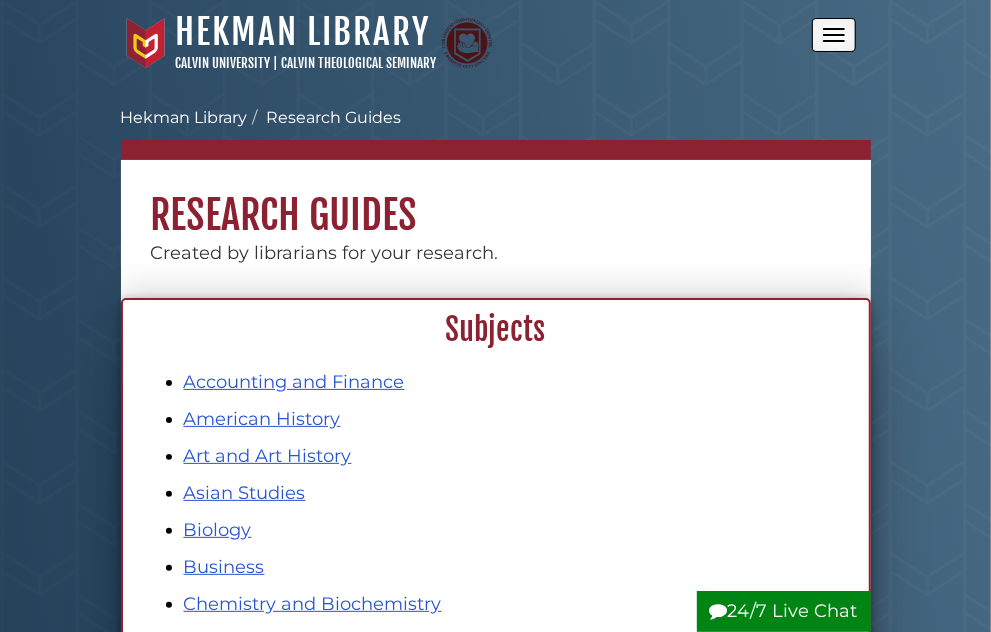 click at bounding box center (0, 0) 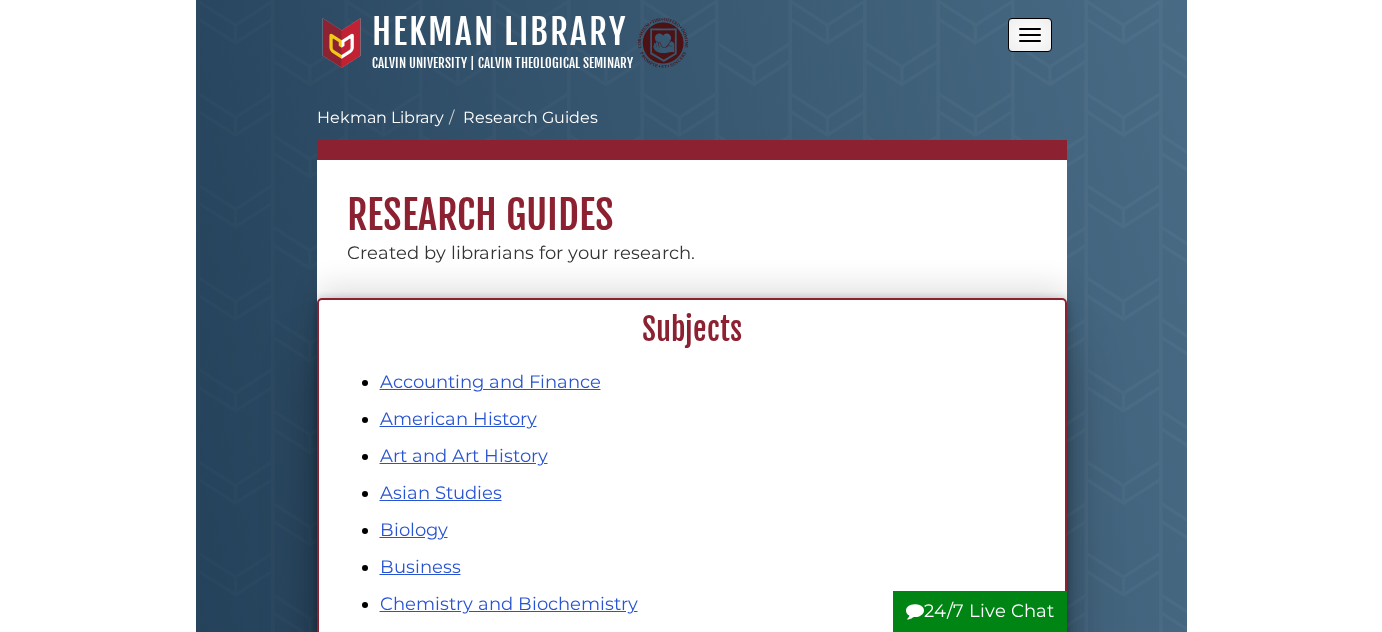scroll, scrollTop: 0, scrollLeft: 0, axis: both 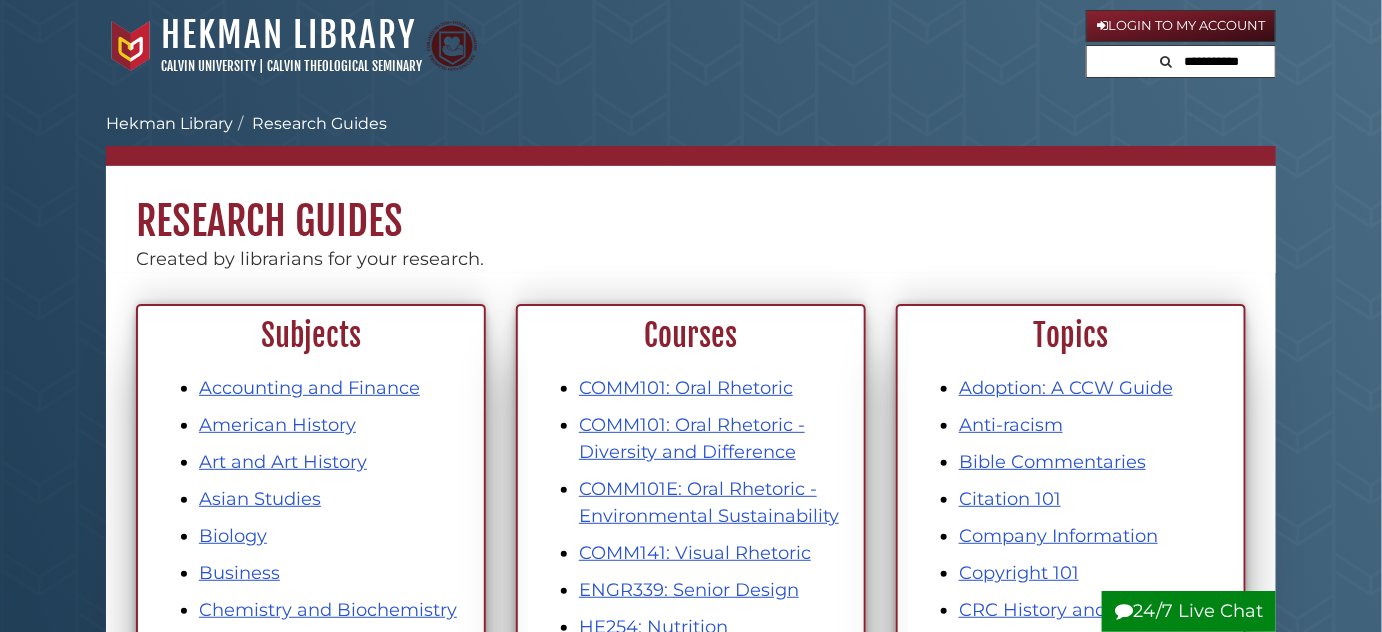 click at bounding box center (1215, 62) 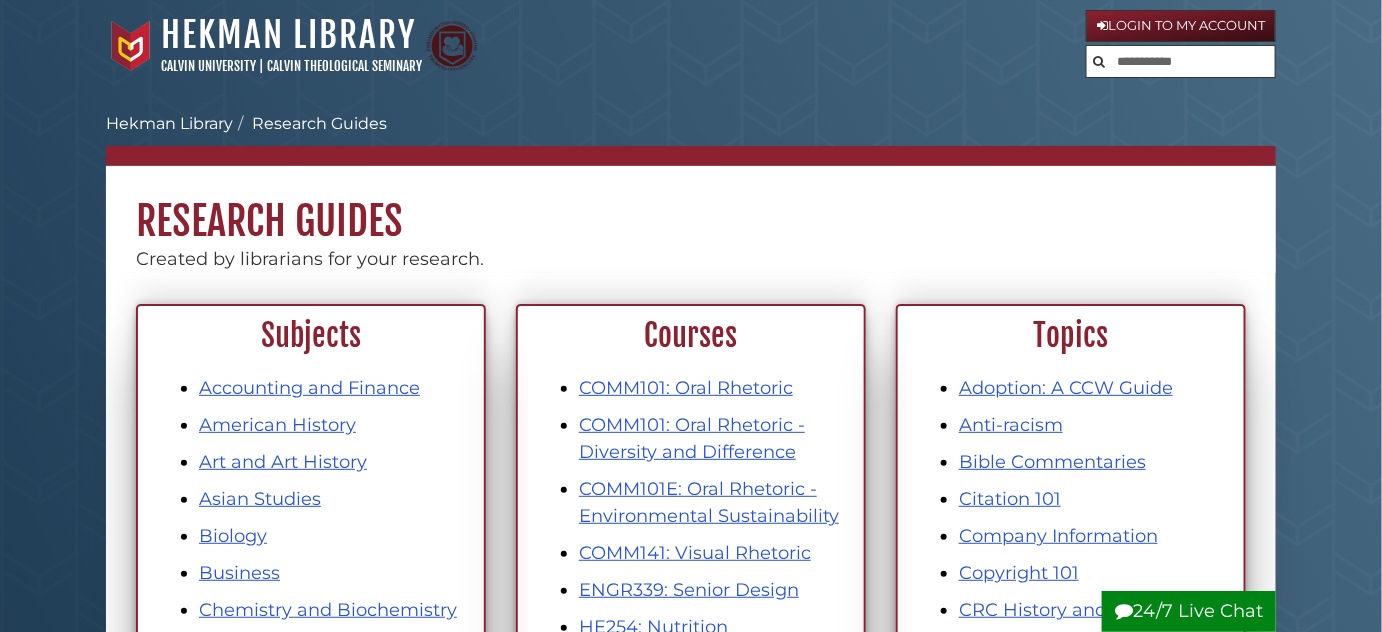 click on "Hekman Library
Calvin University
|
Calvin Theological Seminary" at bounding box center (596, 46) 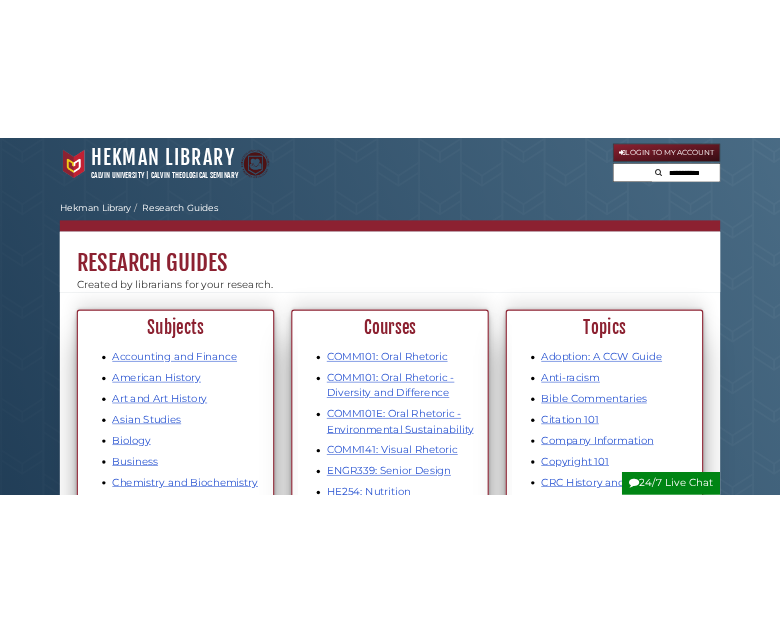 scroll, scrollTop: 0, scrollLeft: 0, axis: both 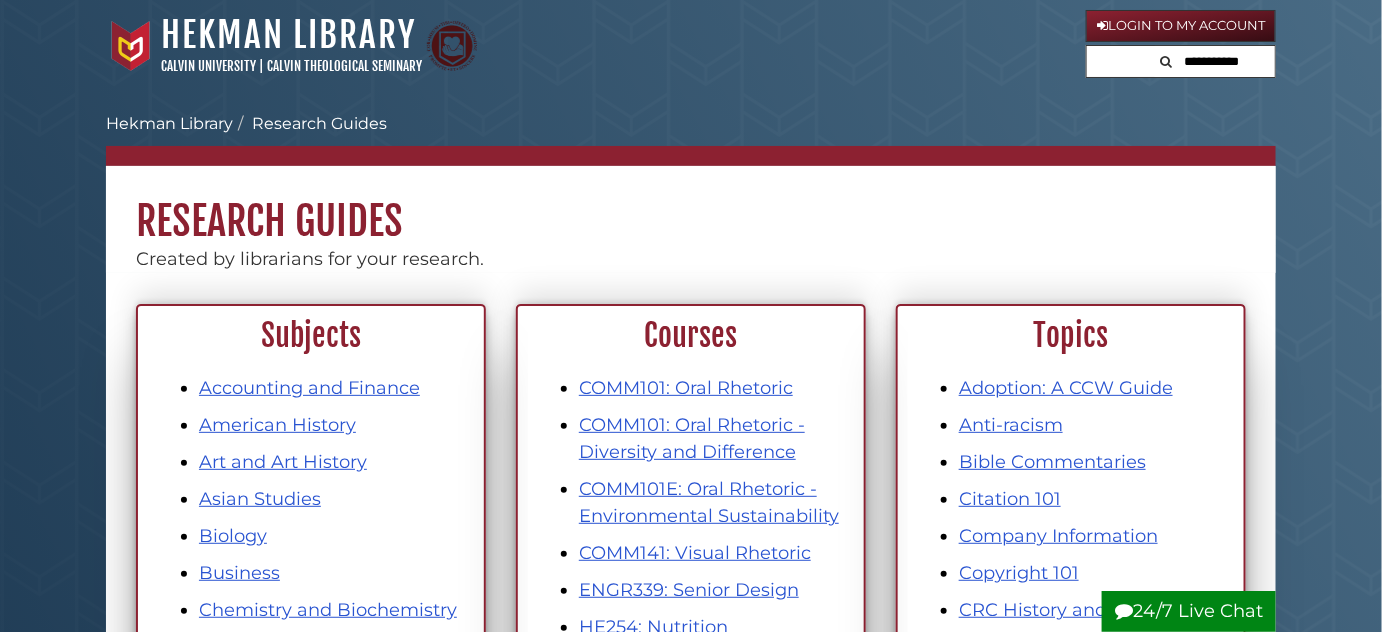 click at bounding box center (1215, 62) 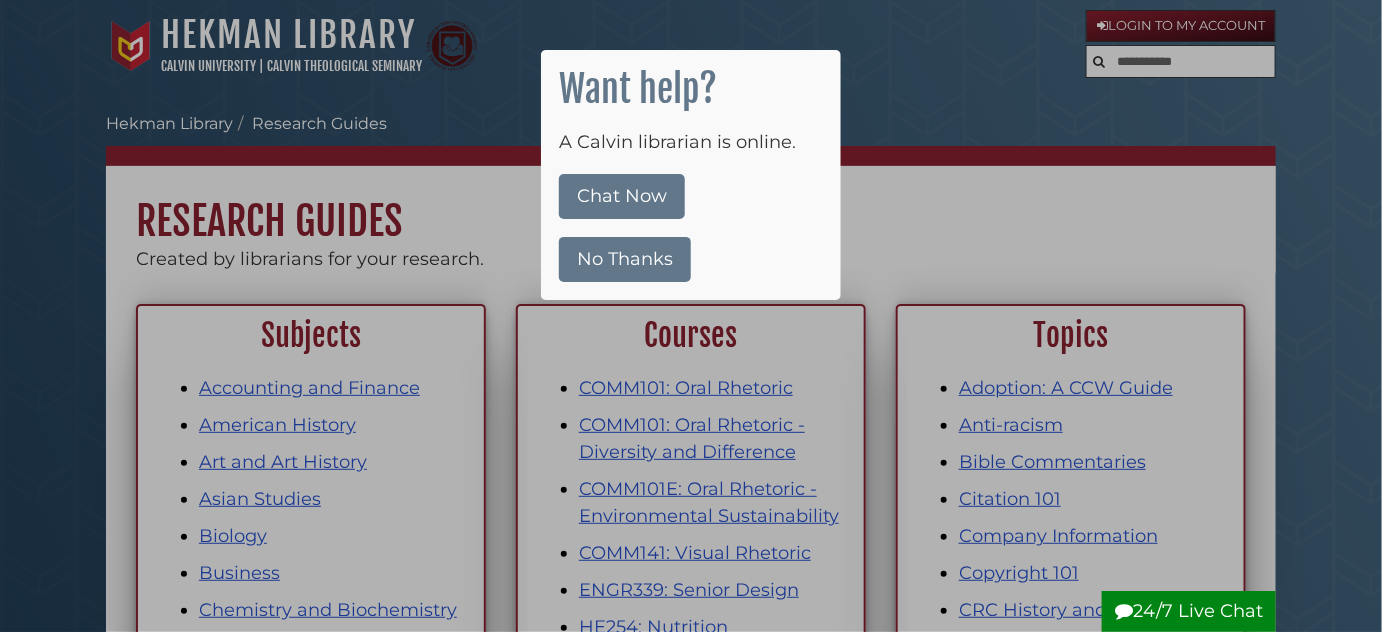 click on "No Thanks" at bounding box center [625, 259] 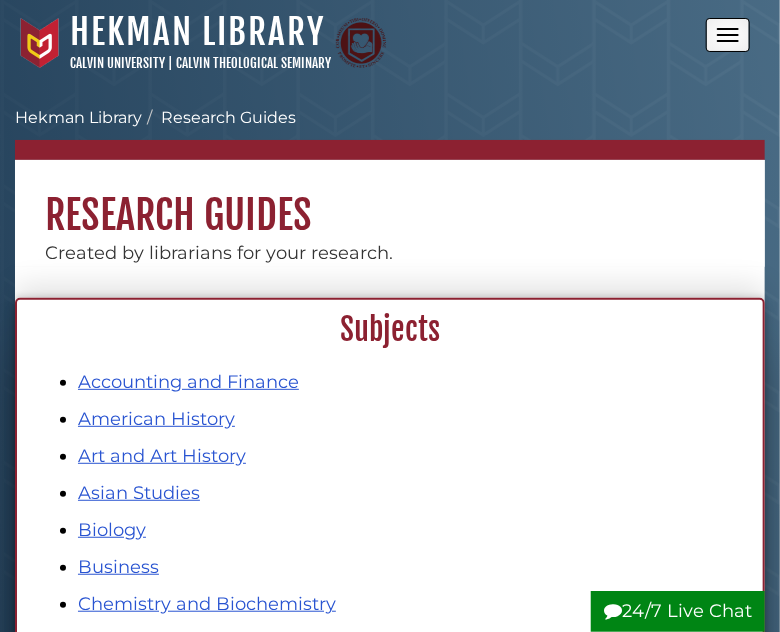 click at bounding box center (728, 35) 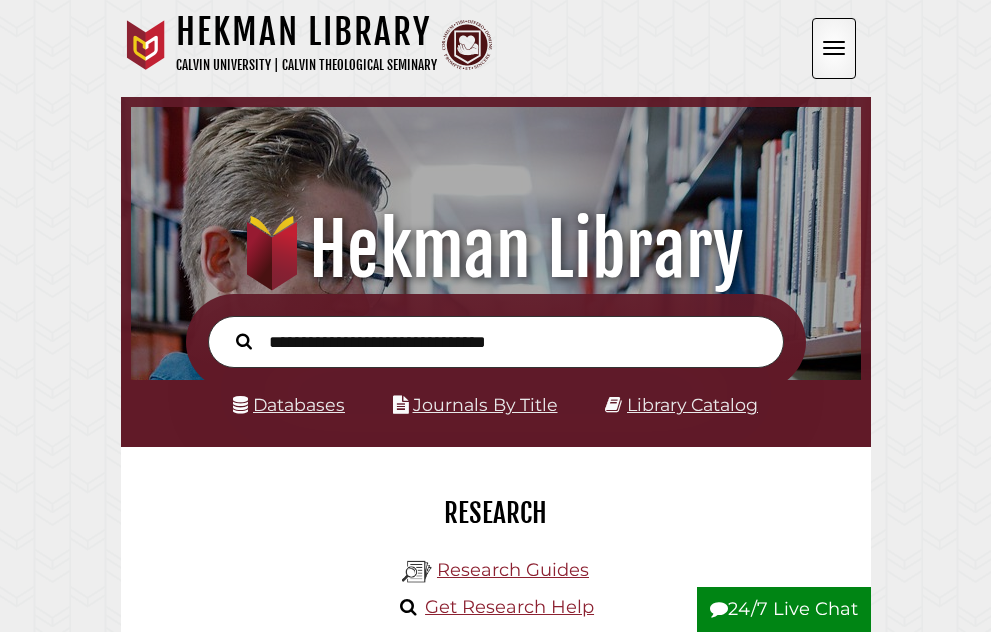 scroll, scrollTop: 0, scrollLeft: 0, axis: both 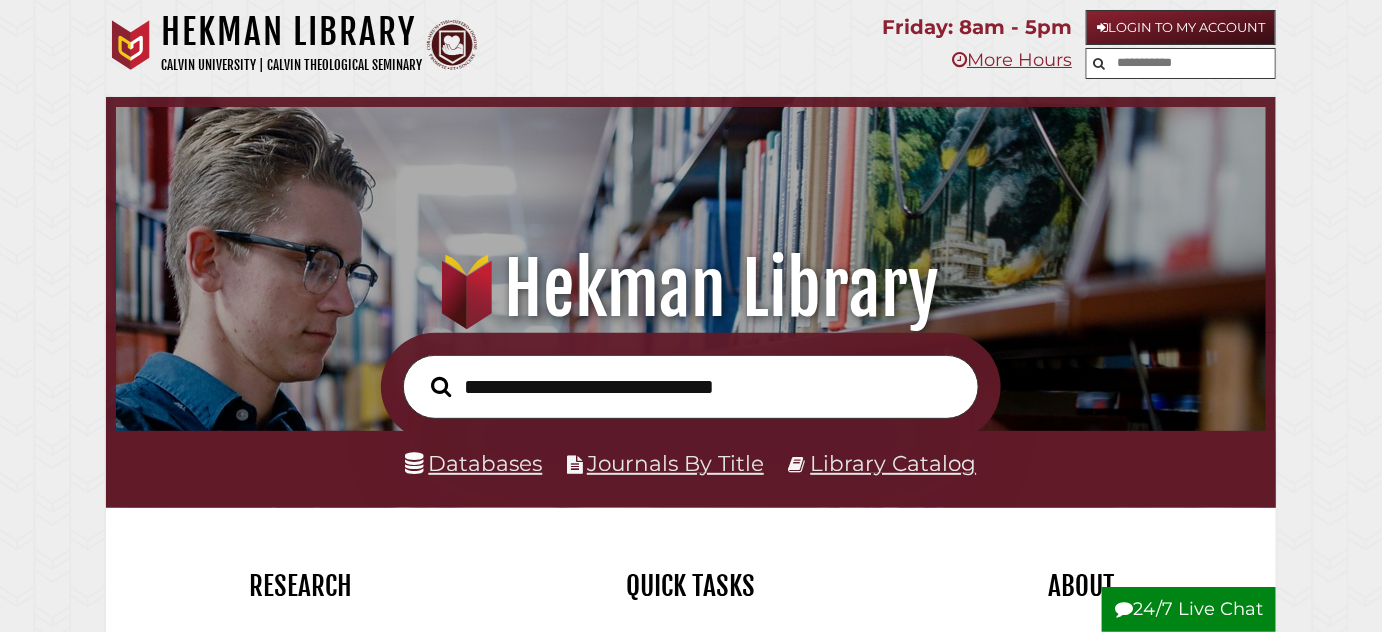 click at bounding box center [1181, 63] 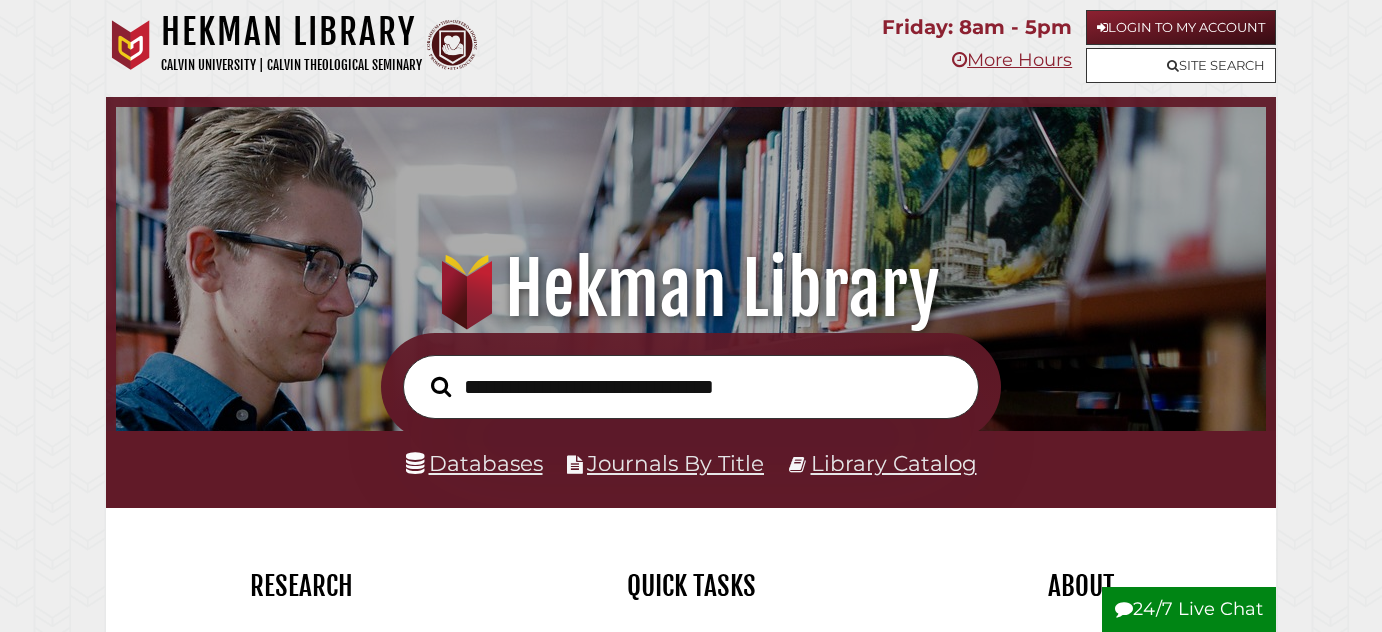 scroll, scrollTop: 0, scrollLeft: 0, axis: both 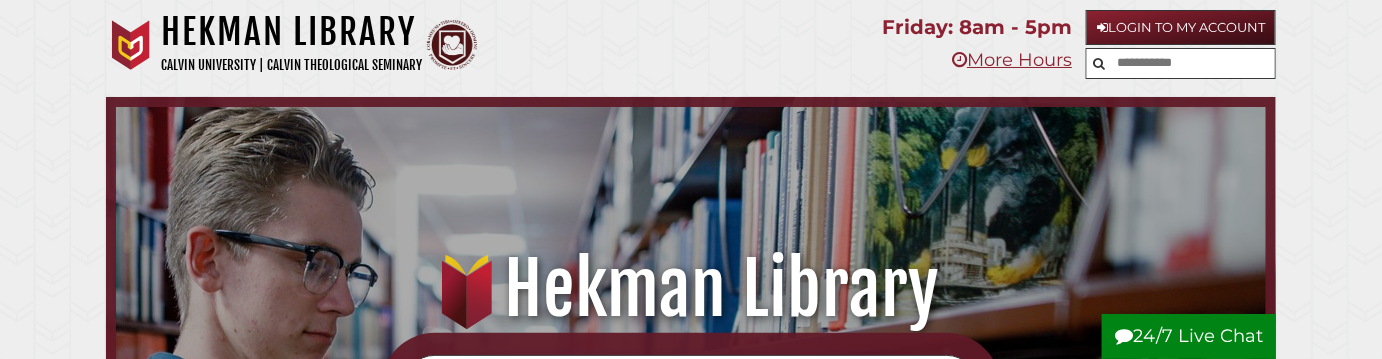 click at bounding box center (1181, 63) 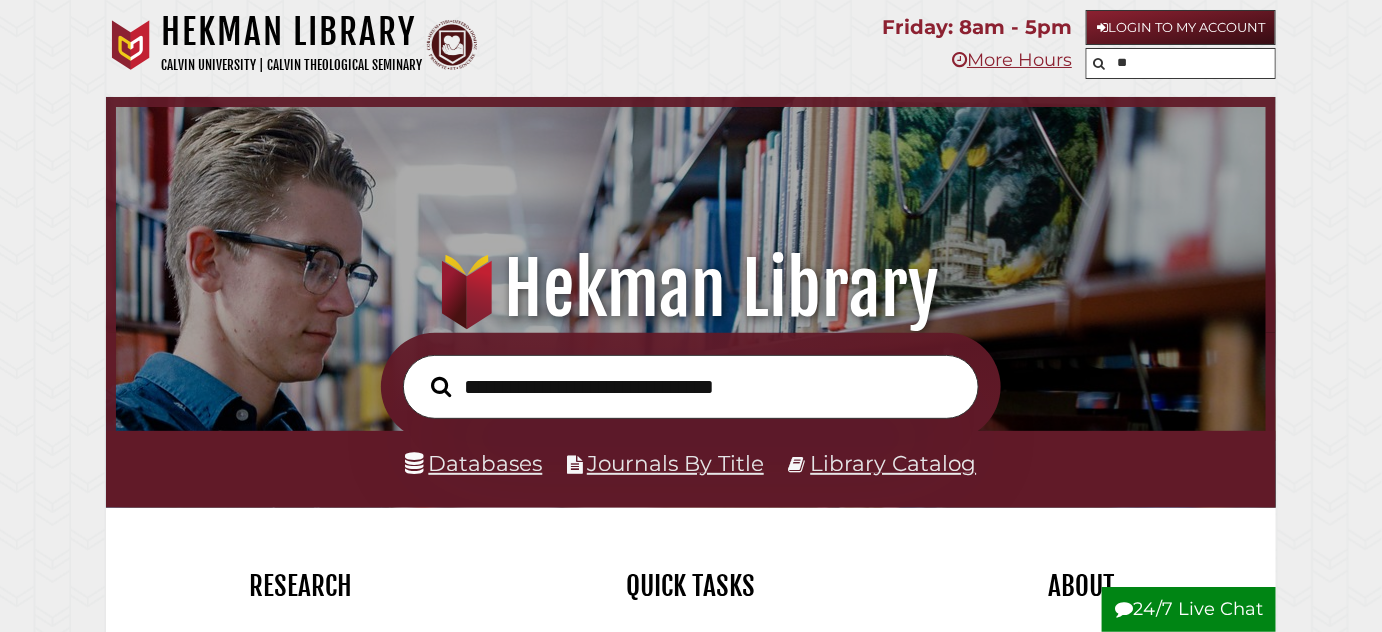 type on "**********" 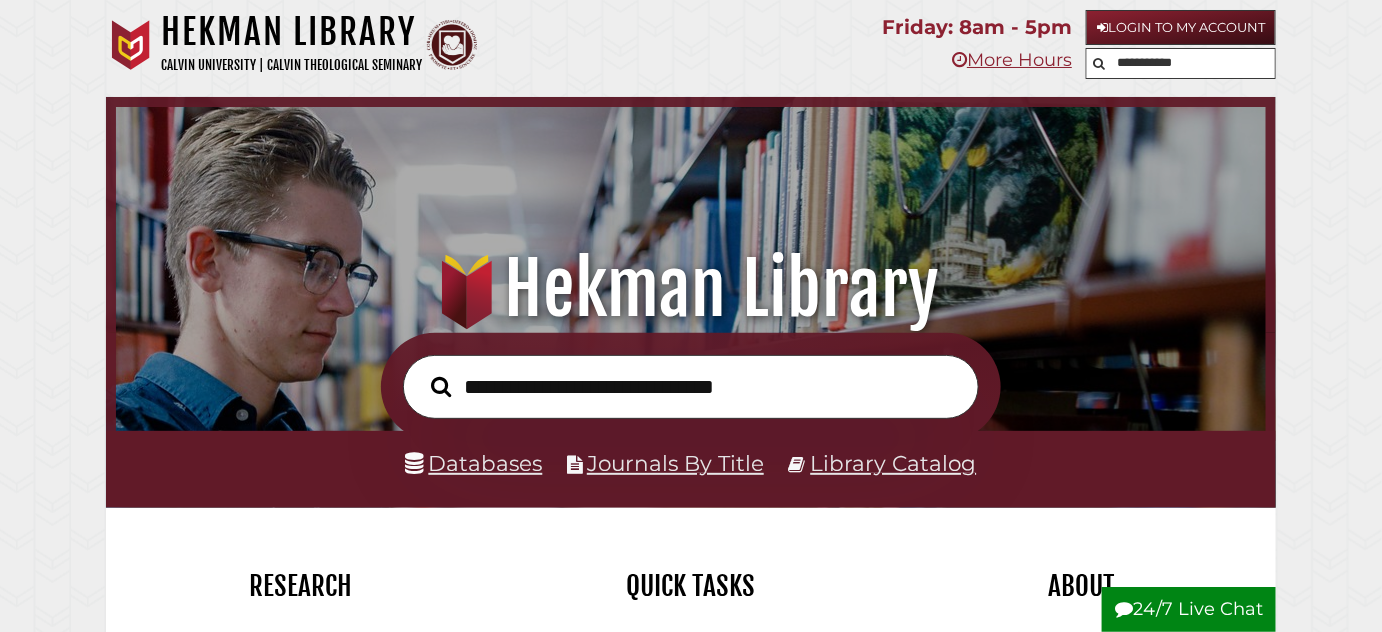 click at bounding box center (1099, 63) 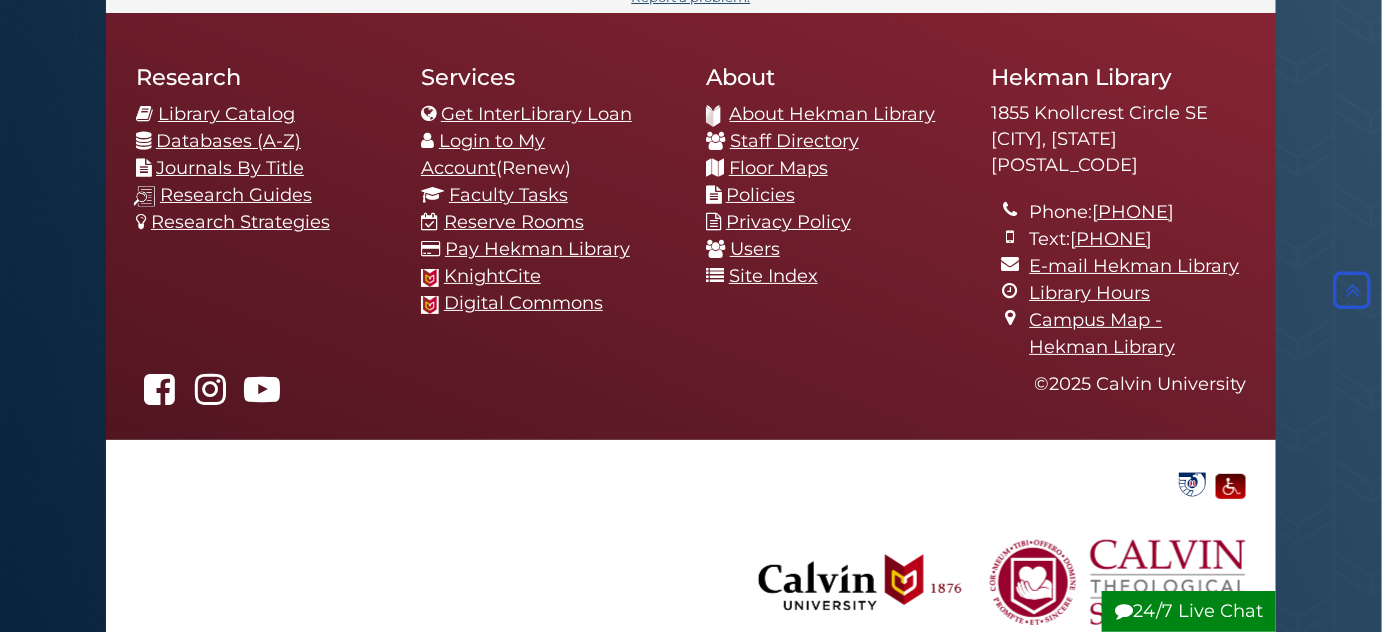 scroll, scrollTop: 2528, scrollLeft: 0, axis: vertical 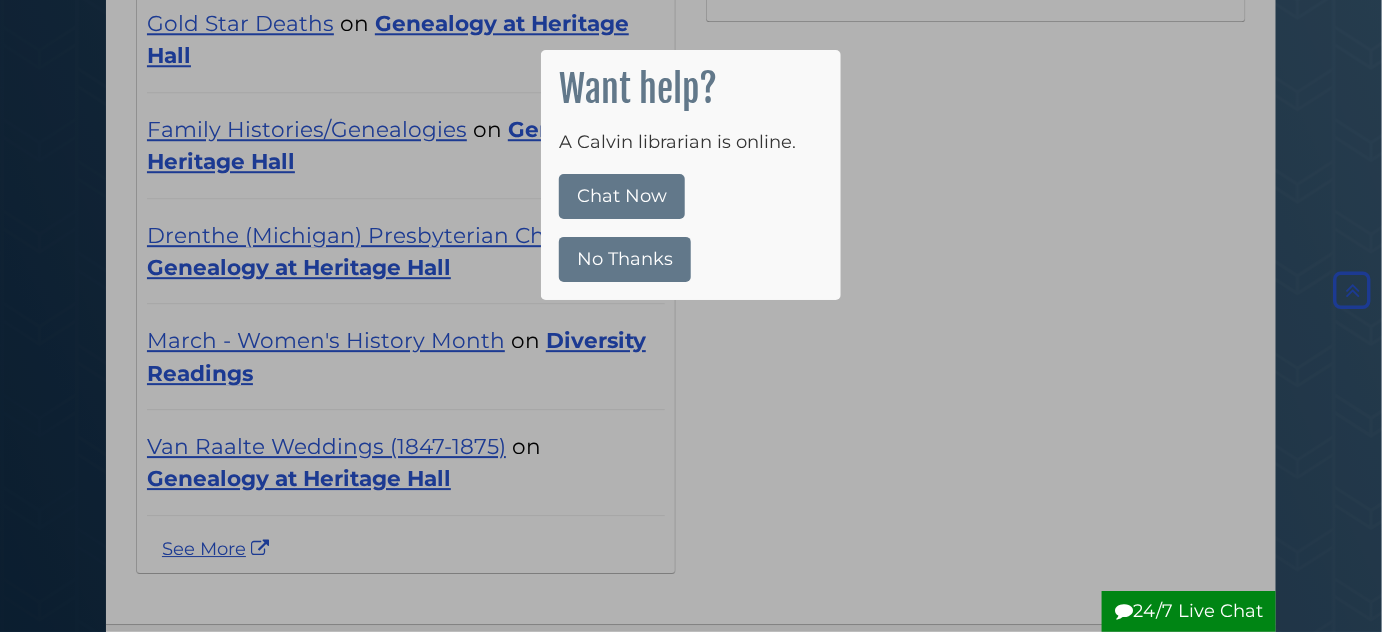 click on "No Thanks" at bounding box center [625, 259] 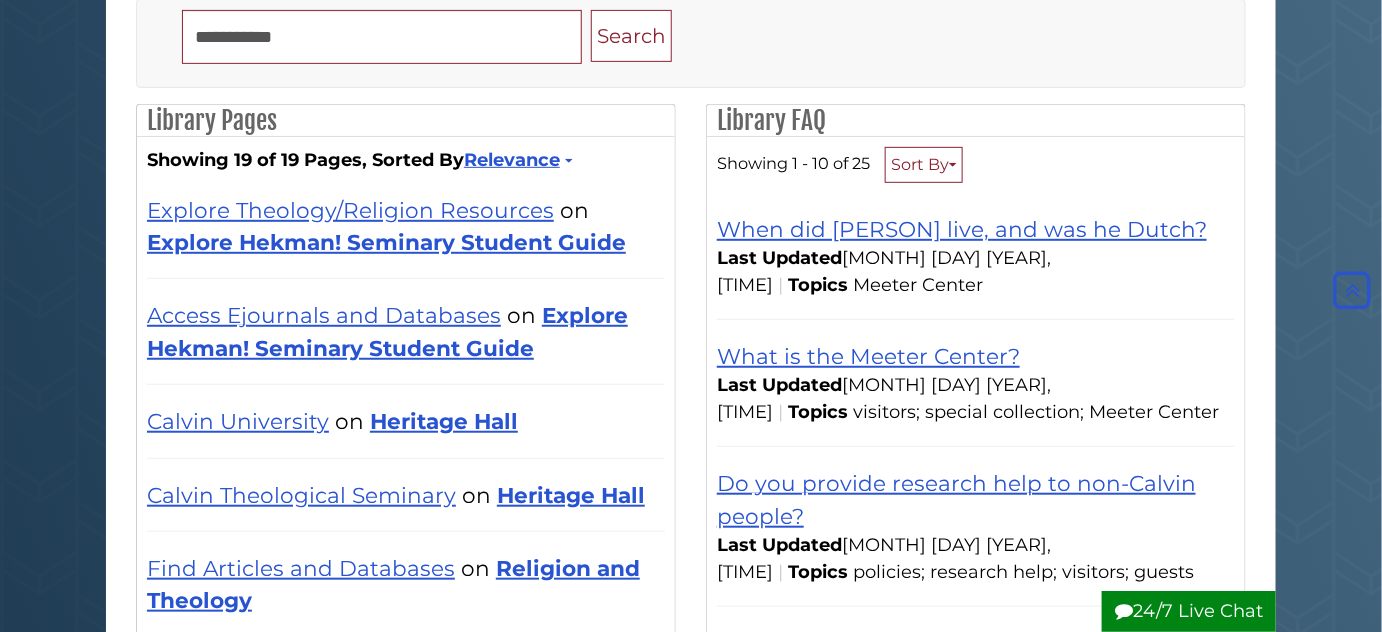 scroll, scrollTop: 0, scrollLeft: 0, axis: both 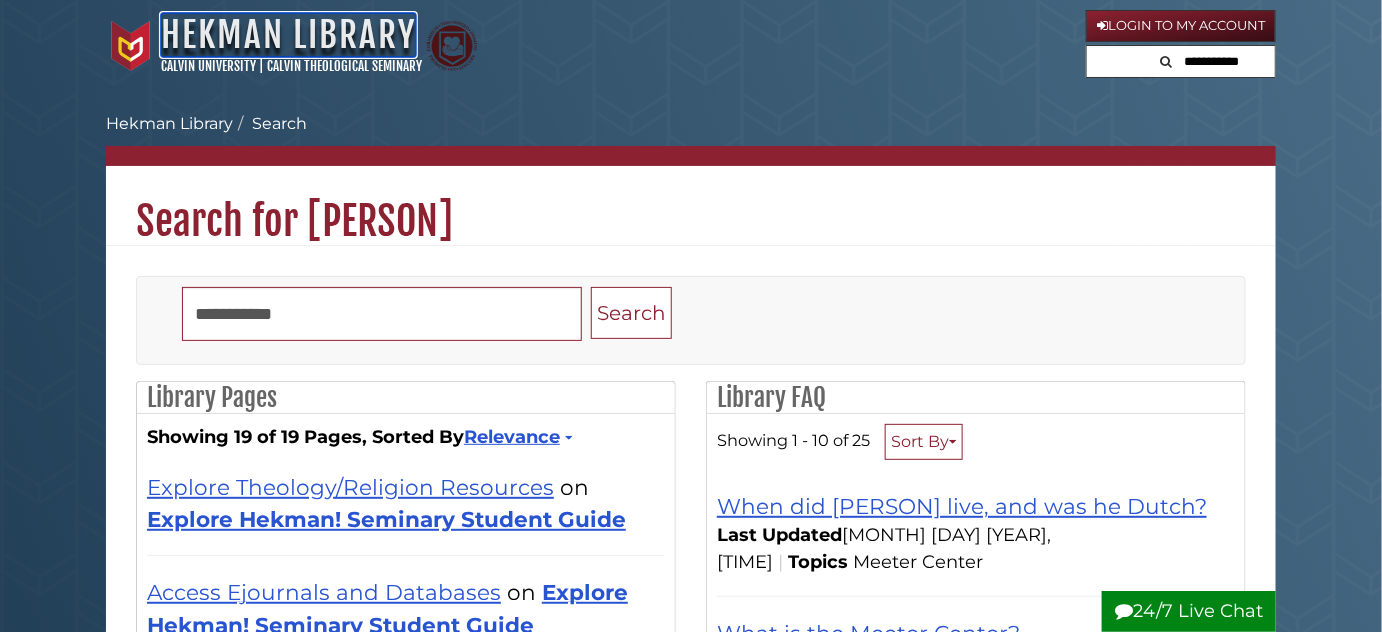 click on "Hekman Library" at bounding box center [288, 35] 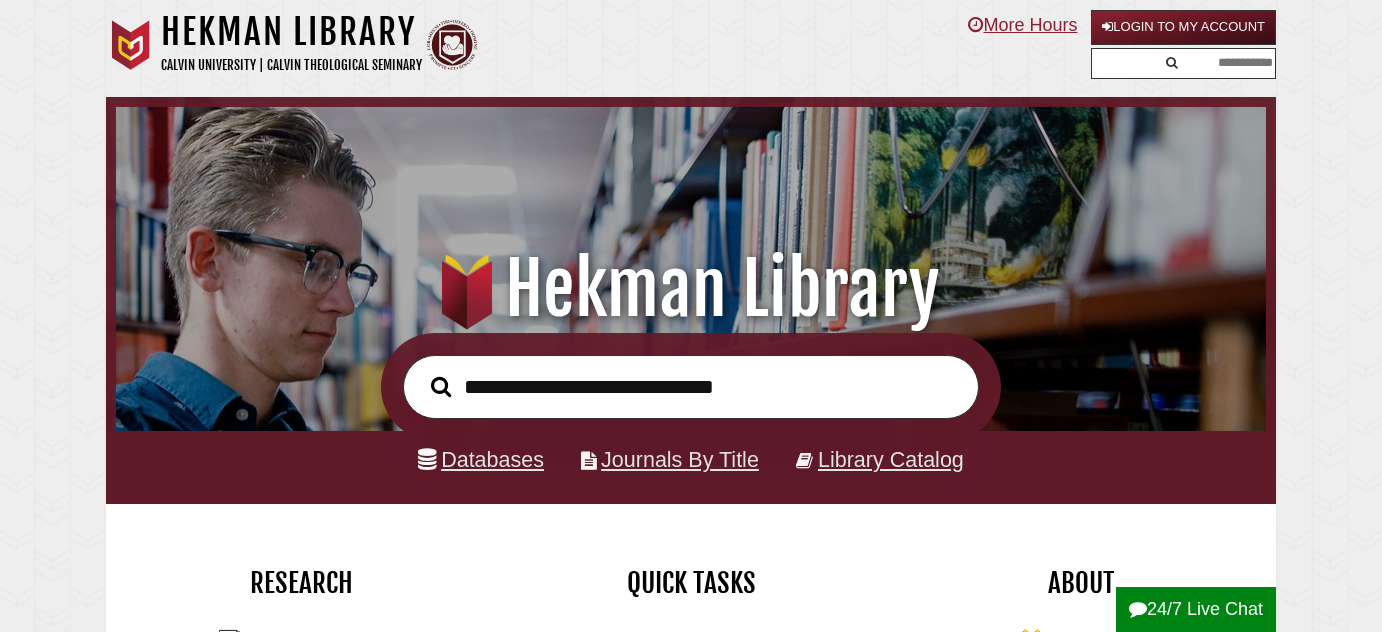 scroll, scrollTop: 0, scrollLeft: 0, axis: both 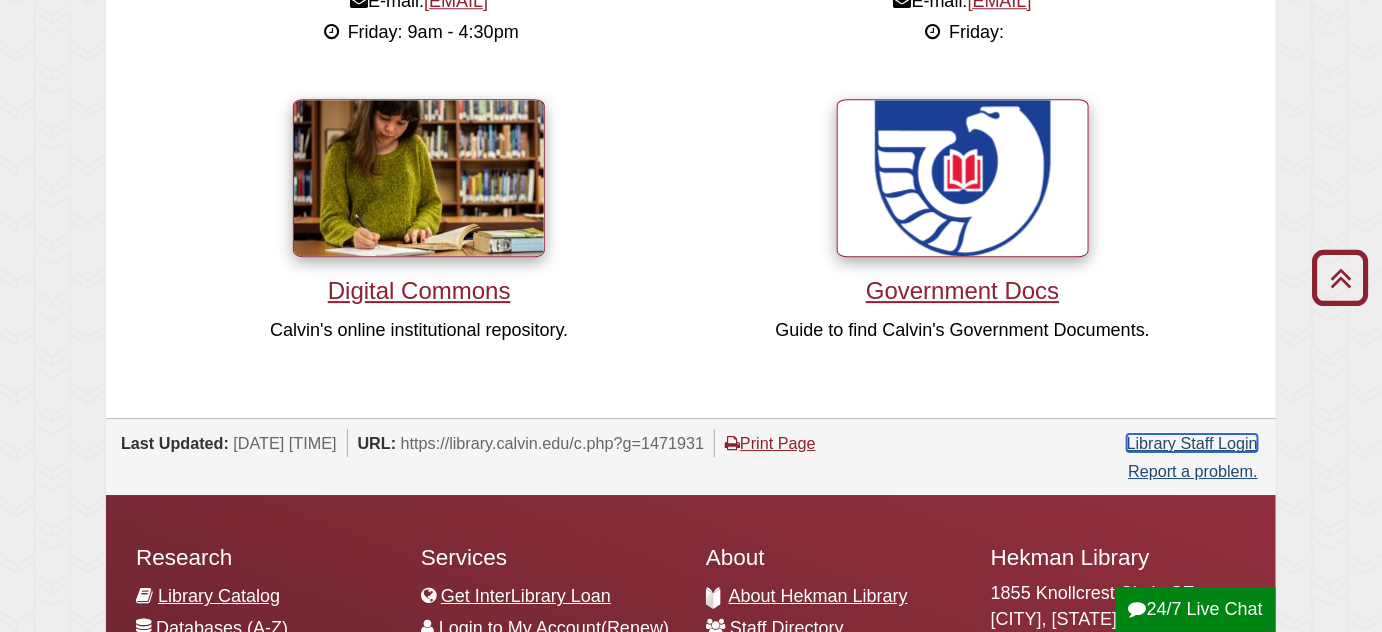 click on "Library Staff Login" at bounding box center (1192, 443) 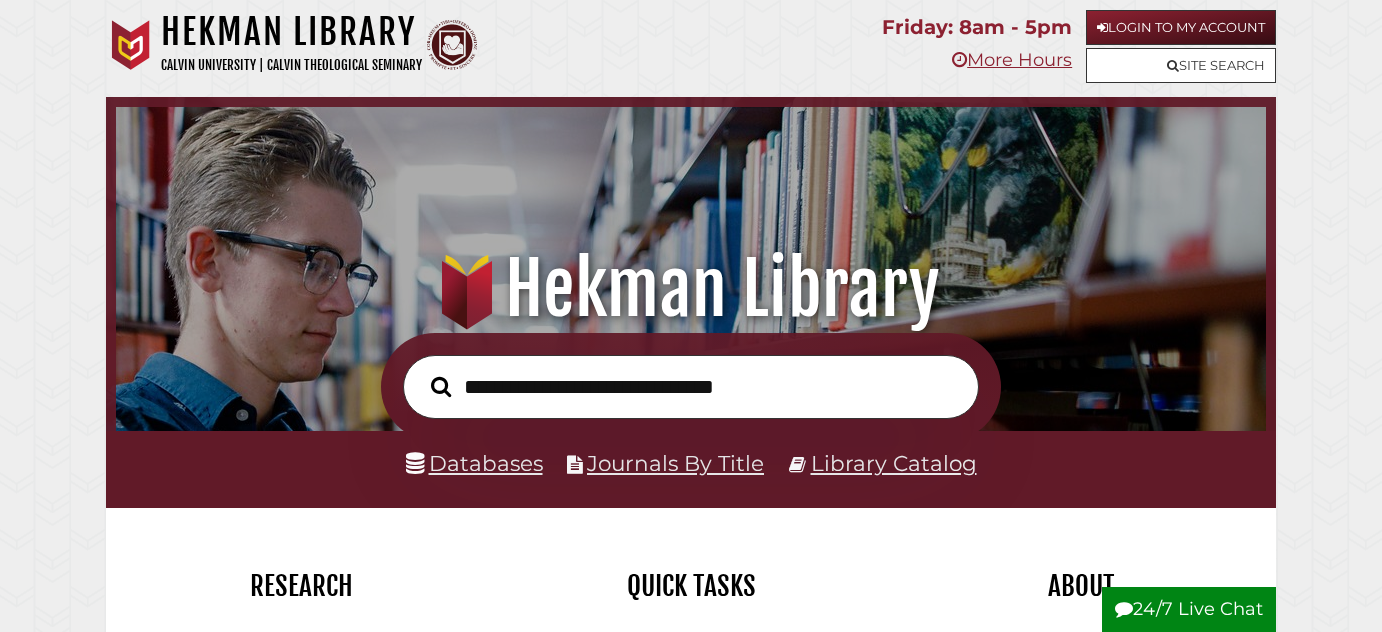 scroll, scrollTop: 0, scrollLeft: 0, axis: both 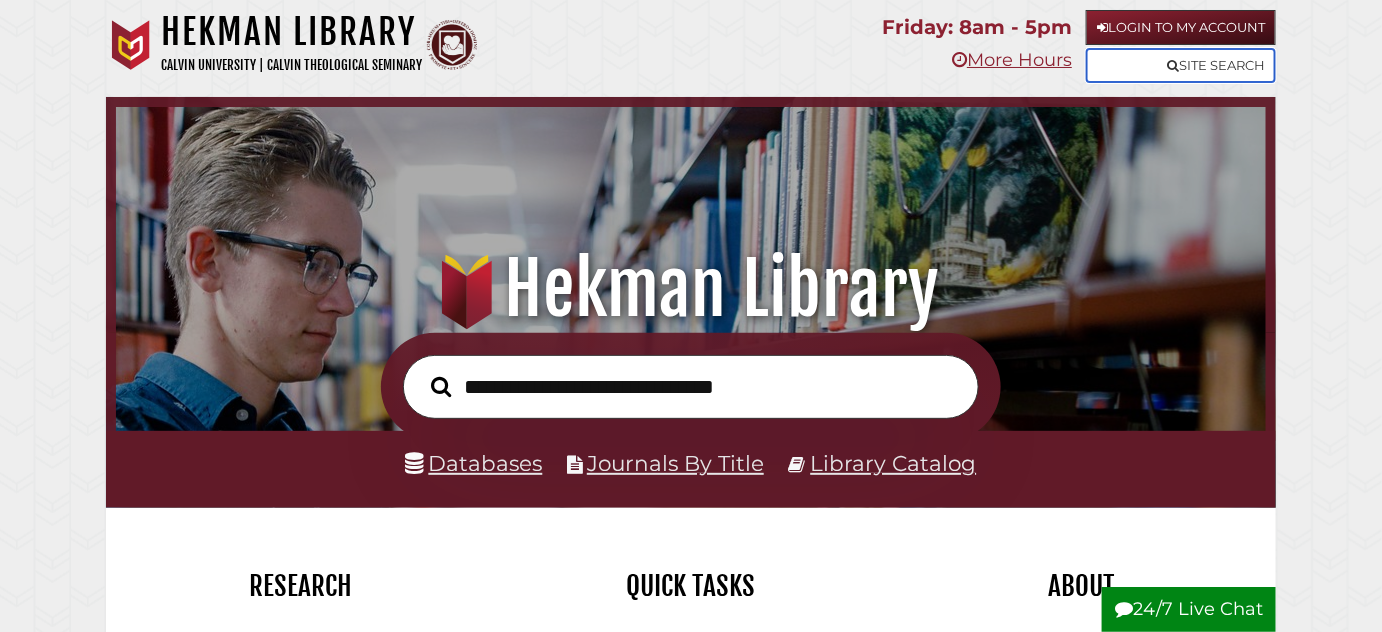 click on "Site Search" at bounding box center (1181, 65) 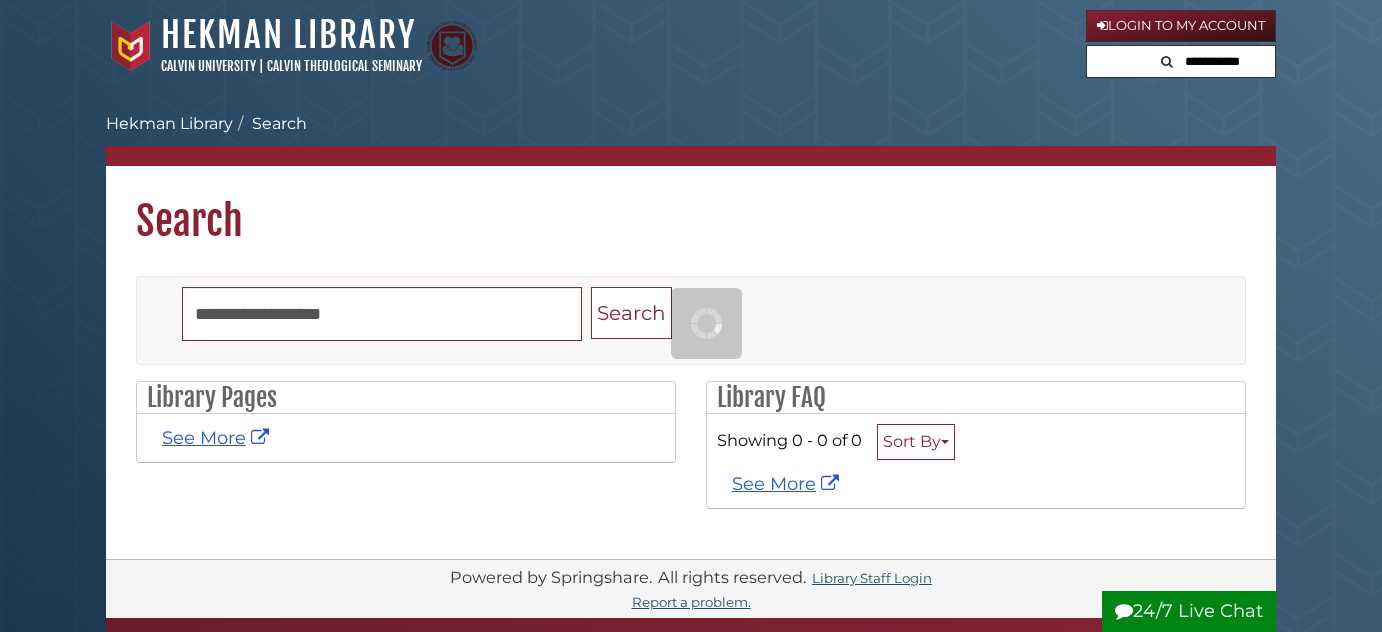 scroll, scrollTop: 0, scrollLeft: 0, axis: both 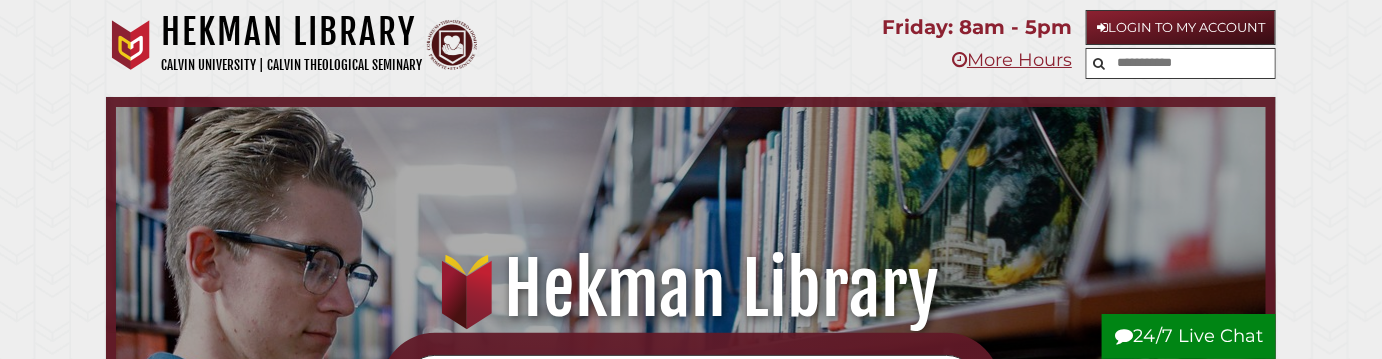 click on "Skip to Main Content
Hekman Library
Calvin University | Calvin Theological Seminary
.cls-1 {
fill: #8c2232;
}
.cls-2 {
fill: #f2cd14;
}
.cls-3 {
fill: #c32032;
}
.cls-4 {
fill: #fff;
}
.cls-5 {
fill: #231f20;
}" at bounding box center (691, 1575) 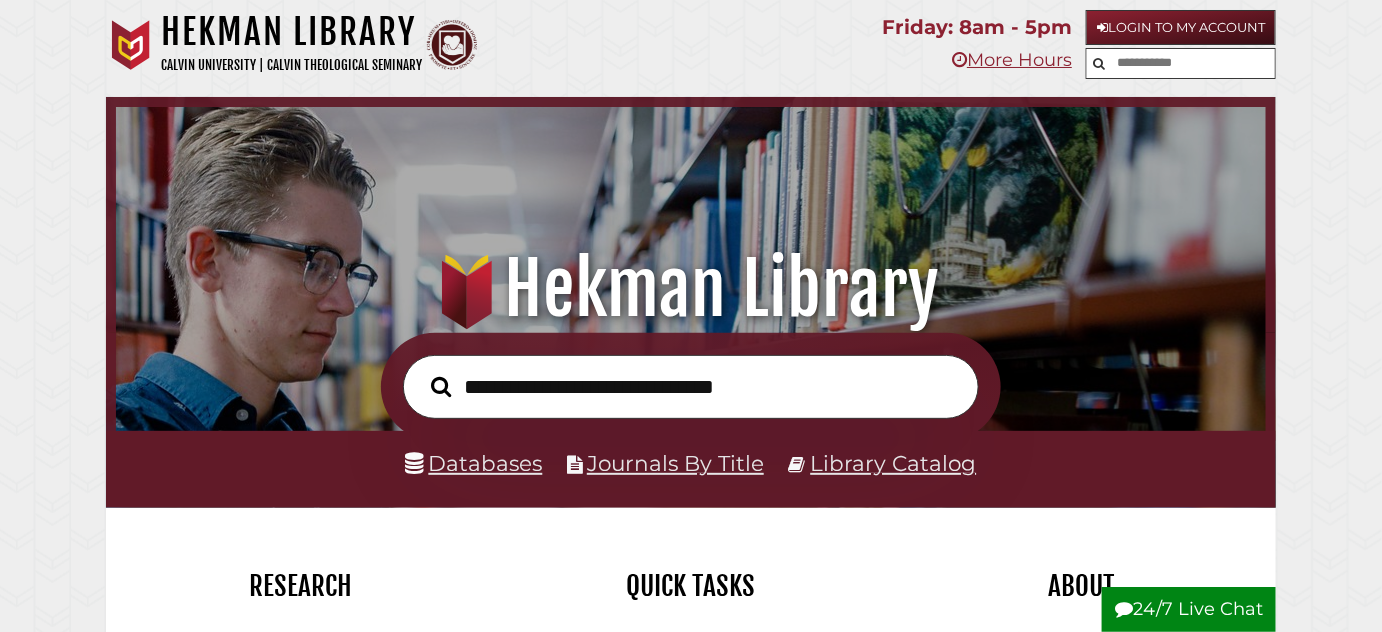 click on "Skip to Main Content
Hekman Library
Calvin University | Calvin Theological Seminary
.cls-1 {
fill: #8c2232;
}
.cls-2 {
fill: #f2cd14;
}
.cls-3 {
fill: #c32032;
}
.cls-4 {
fill: #fff;
}
.cls-5 {
fill: #231f20;
}" at bounding box center (691, 1575) 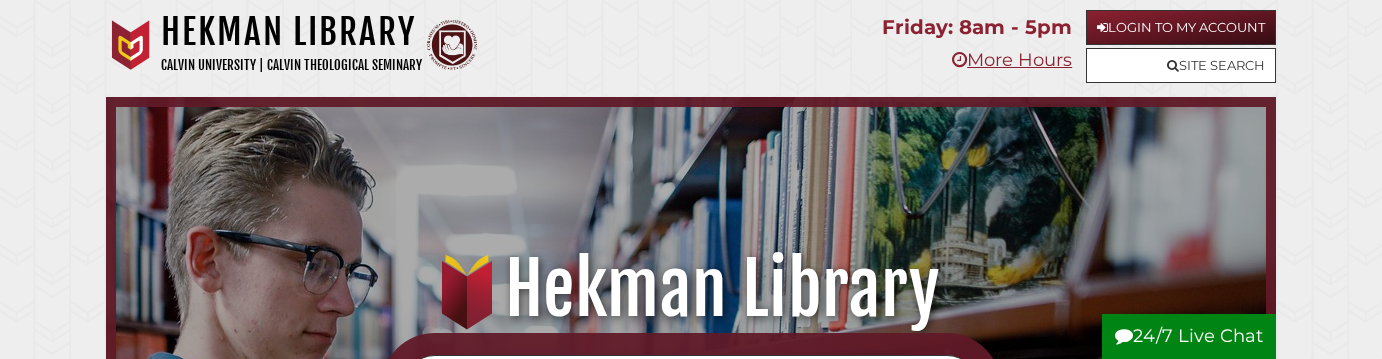 scroll, scrollTop: 0, scrollLeft: 0, axis: both 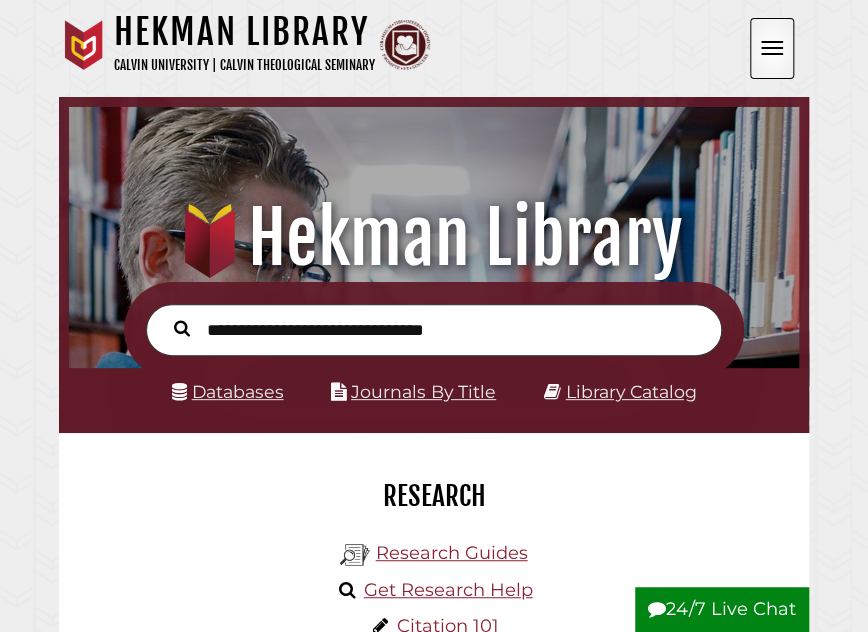 click at bounding box center (772, 48) 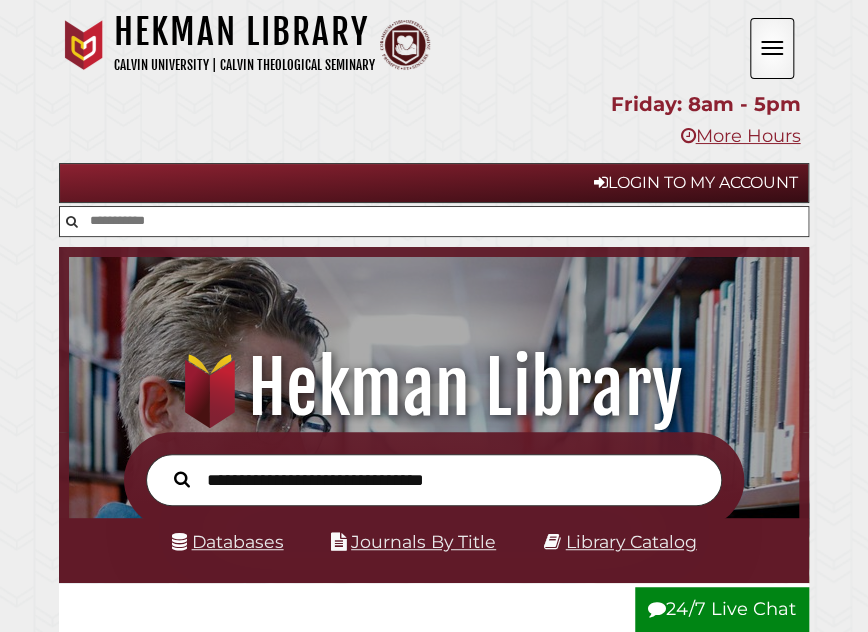 click at bounding box center (434, 221) 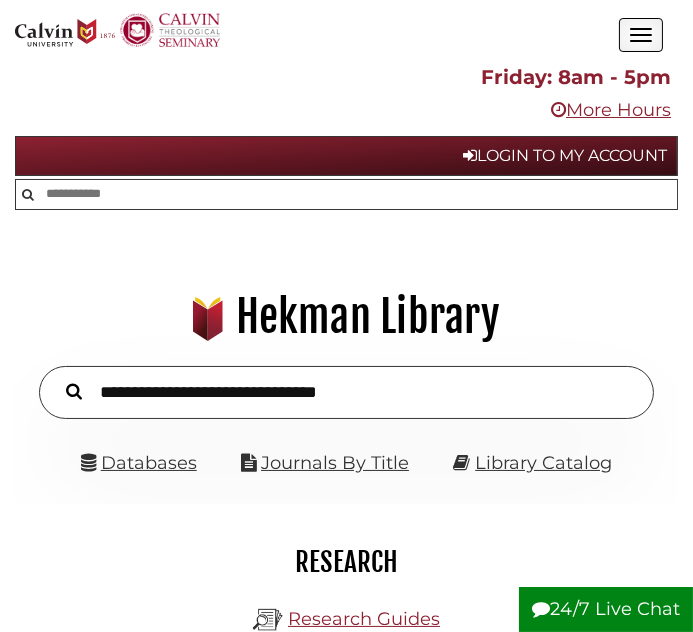 scroll, scrollTop: 193, scrollLeft: 629, axis: both 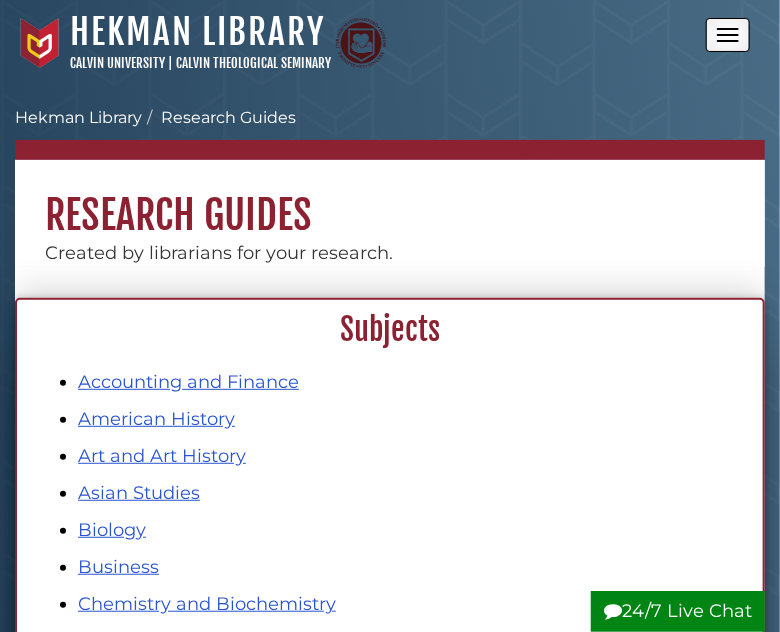 click at bounding box center [728, 29] 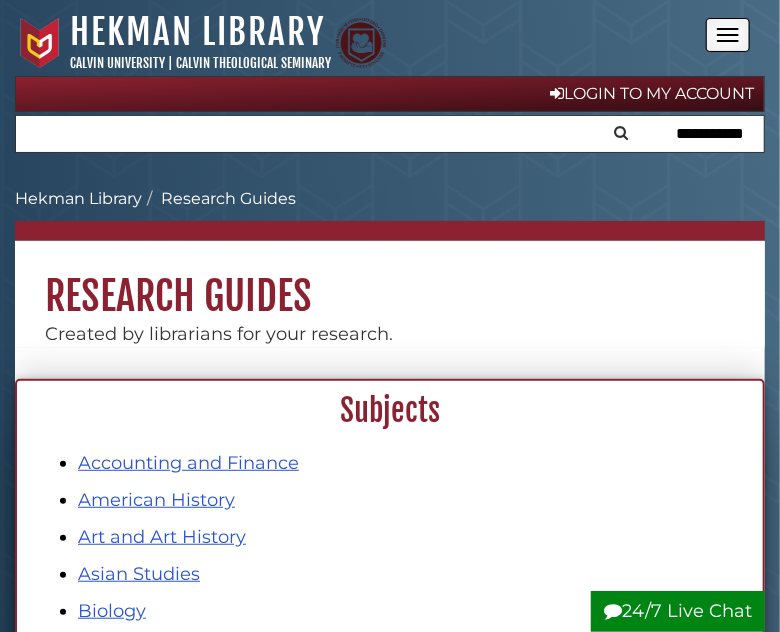 click at bounding box center (390, 134) 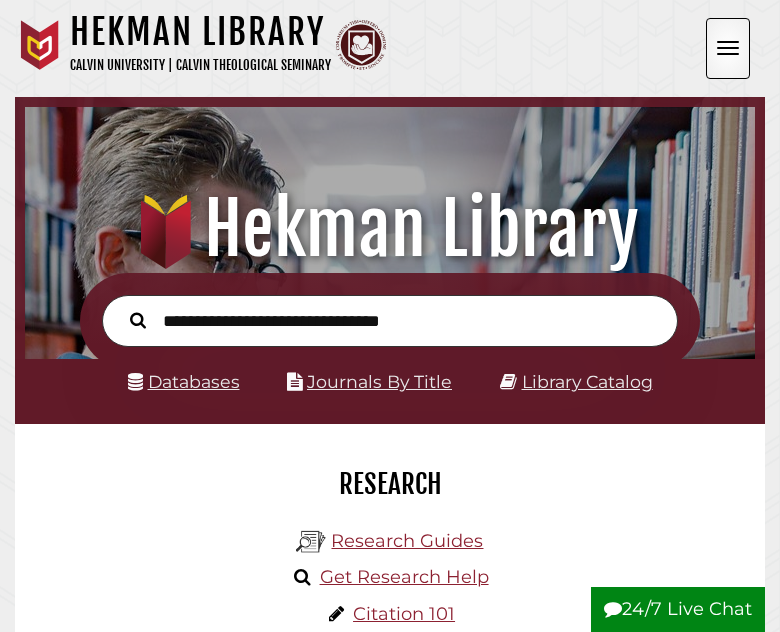 scroll, scrollTop: 0, scrollLeft: 0, axis: both 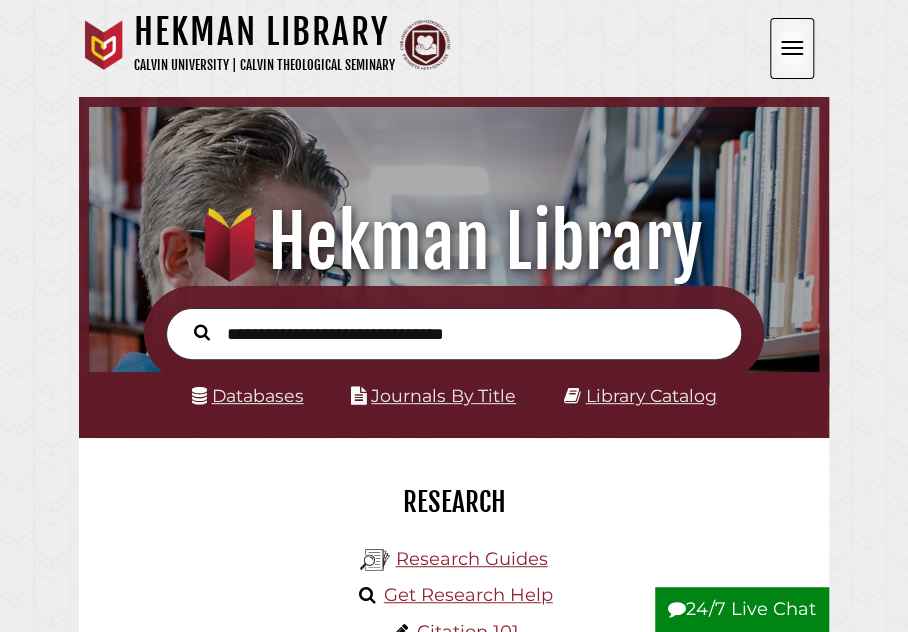 click at bounding box center (792, 48) 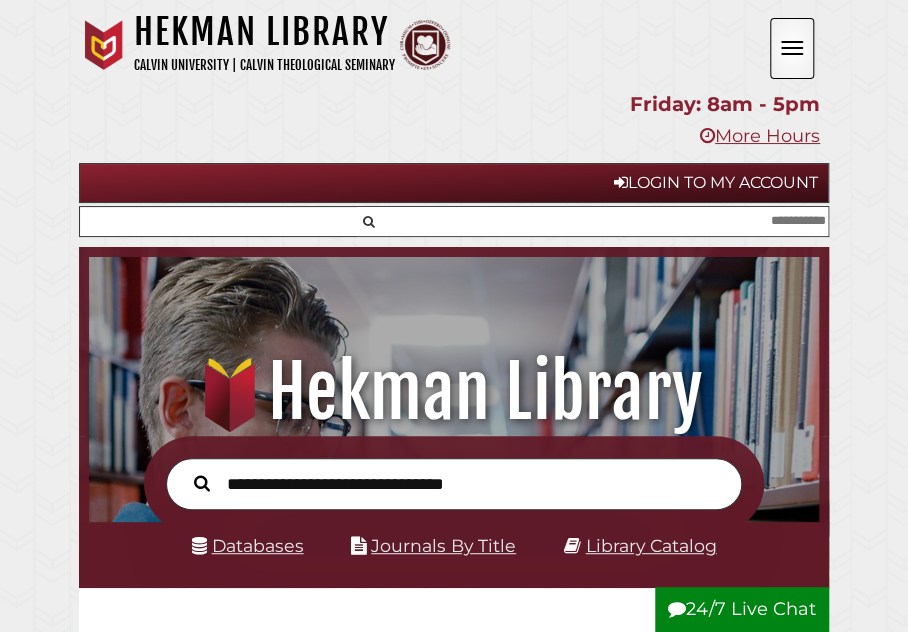 click at bounding box center (592, 221) 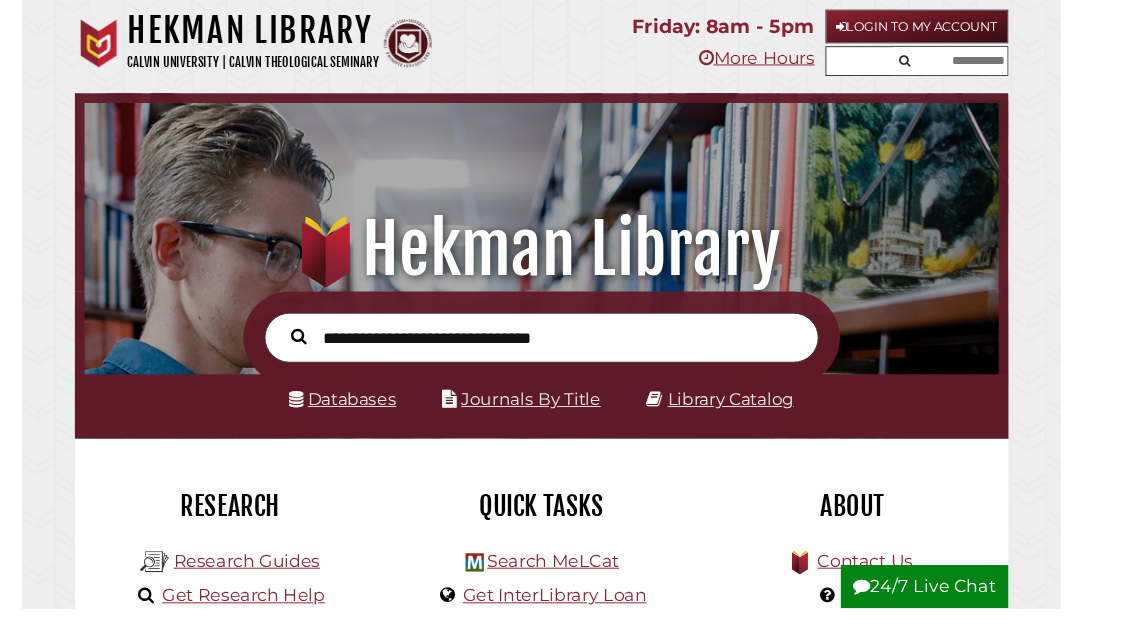 scroll, scrollTop: 193, scrollLeft: 293, axis: both 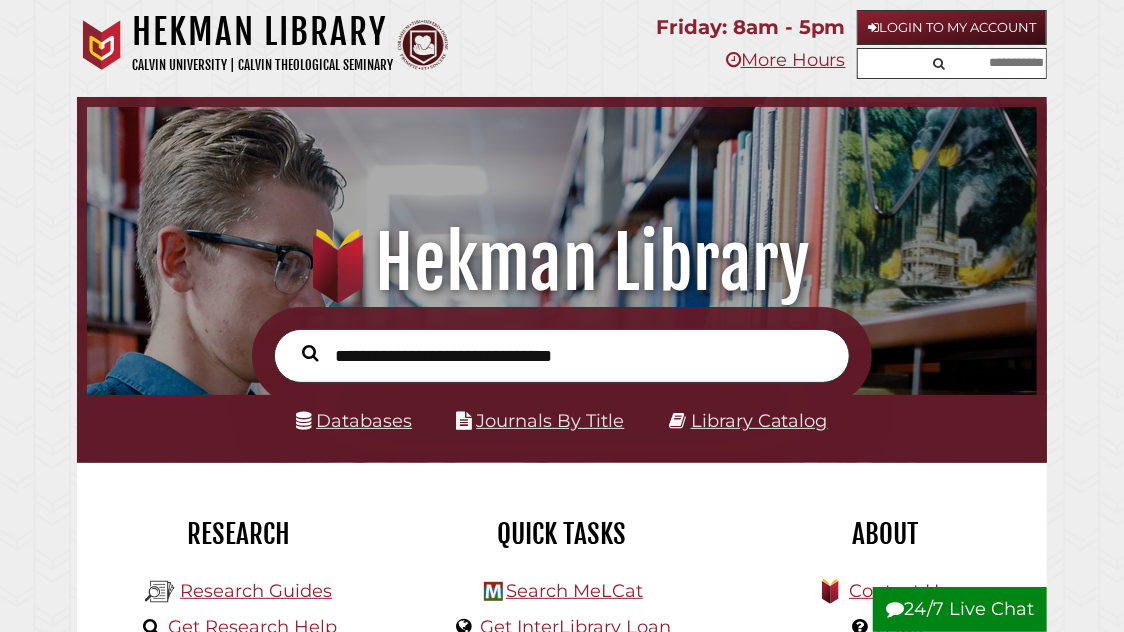 click at bounding box center [987, 63] 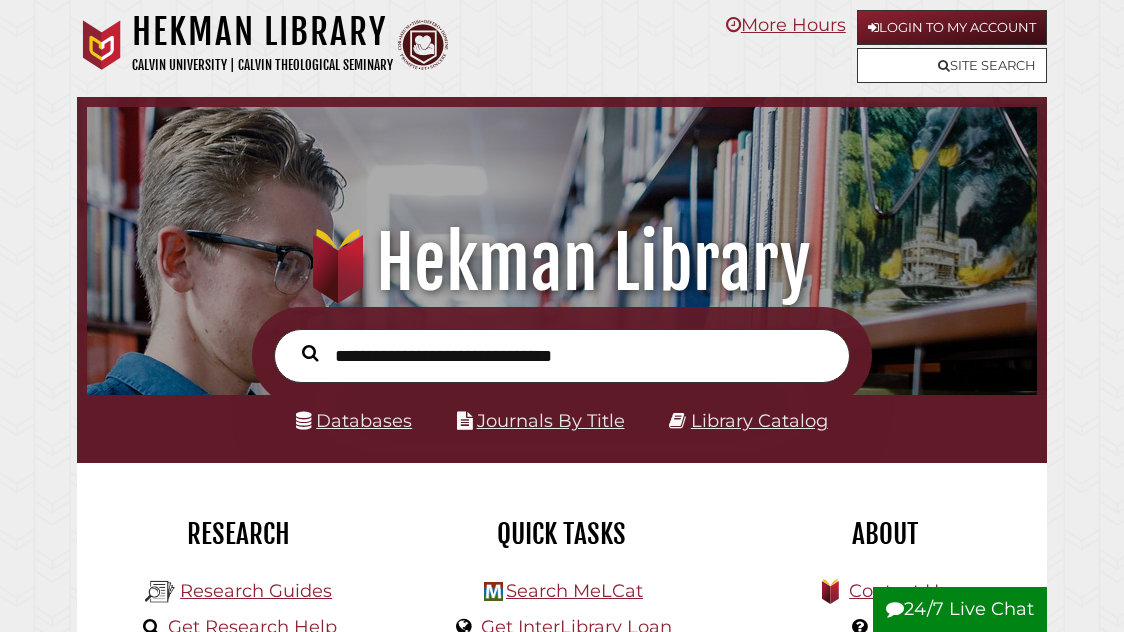 scroll, scrollTop: 0, scrollLeft: 0, axis: both 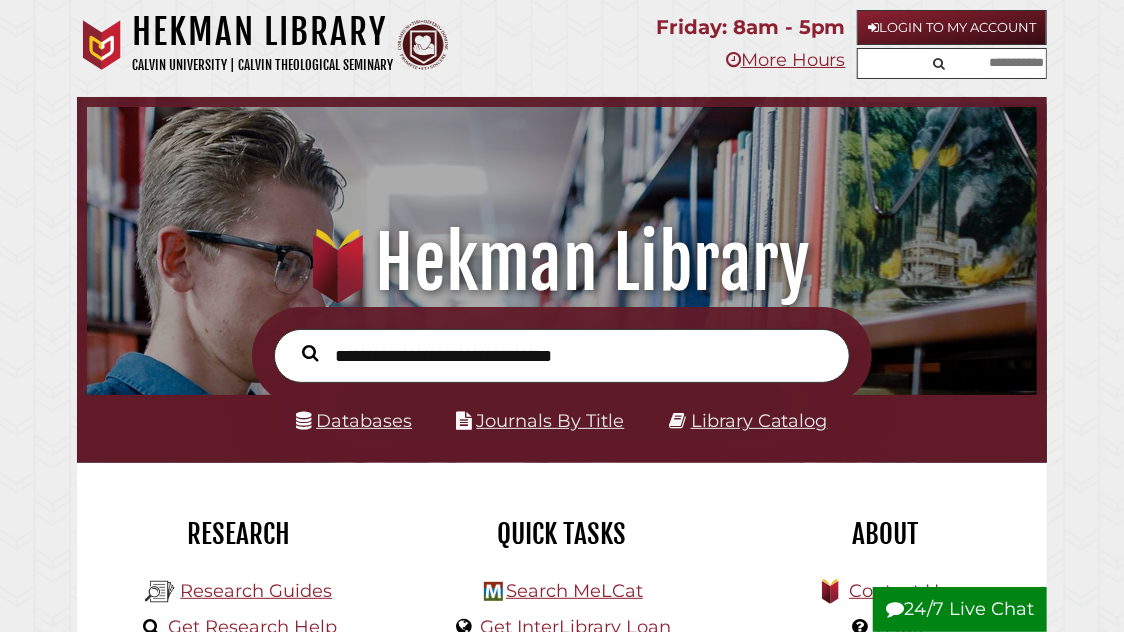 click at bounding box center (987, 63) 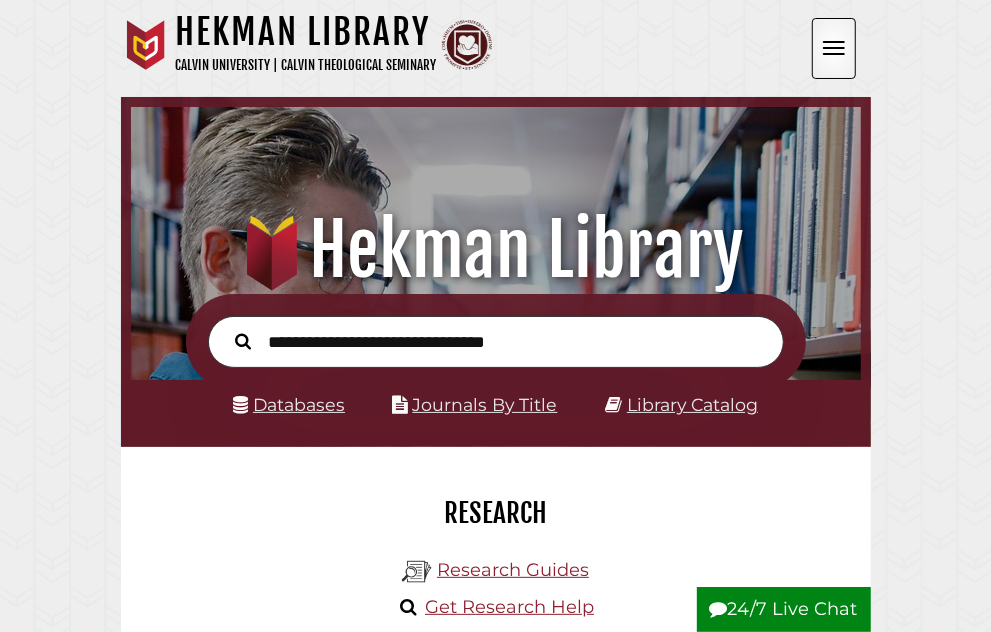 click at bounding box center [0, 0] 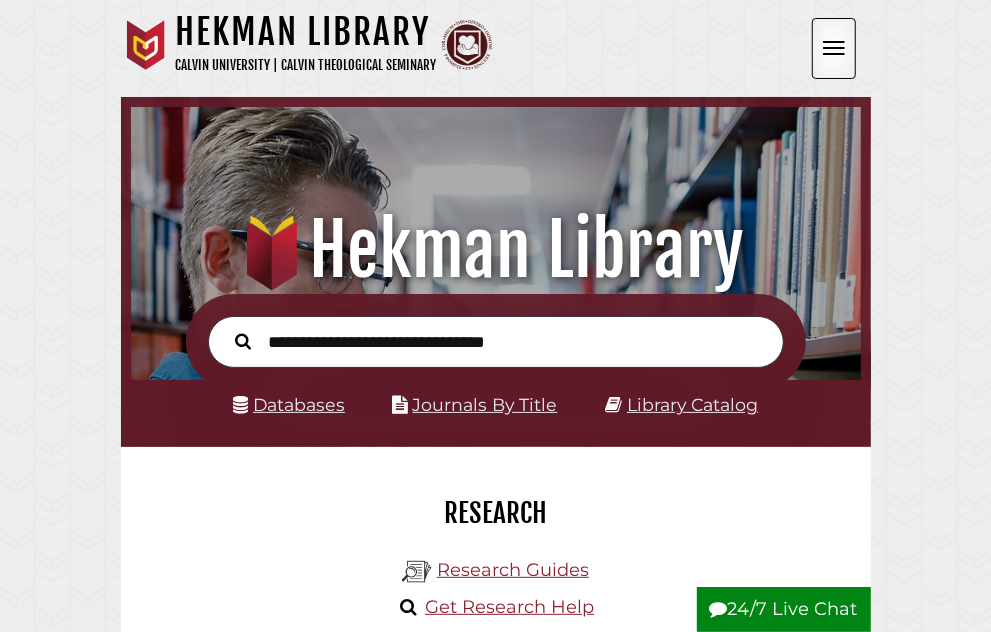 scroll, scrollTop: 6, scrollLeft: 0, axis: vertical 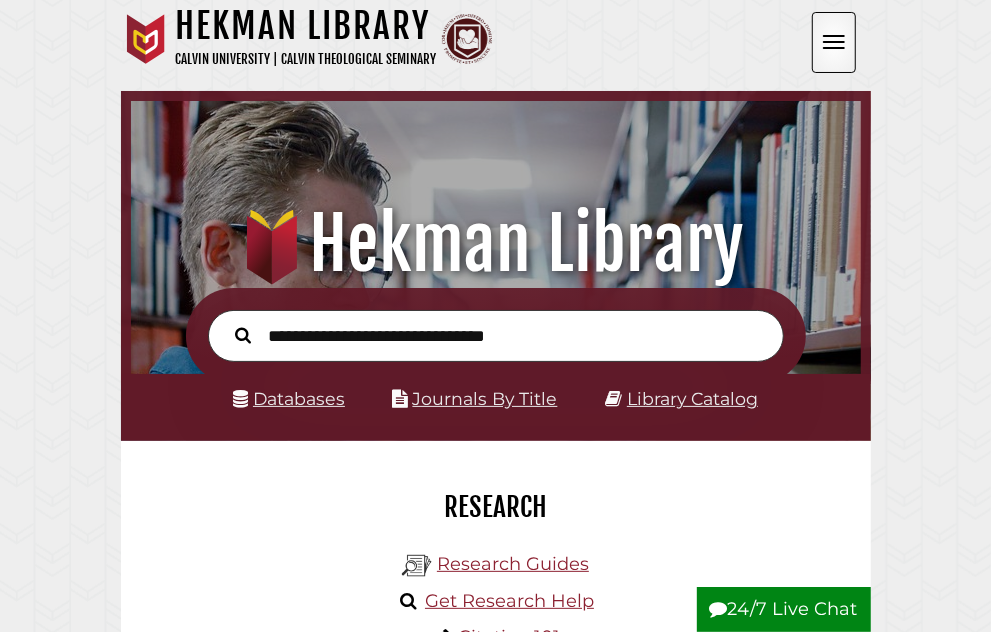 click at bounding box center [0, 0] 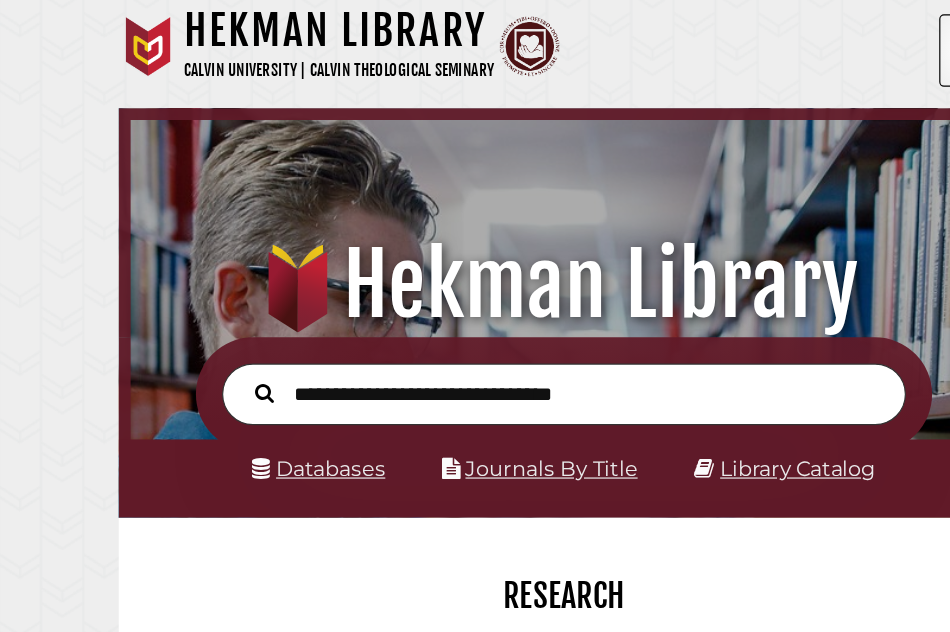 scroll, scrollTop: 10, scrollLeft: 10, axis: both 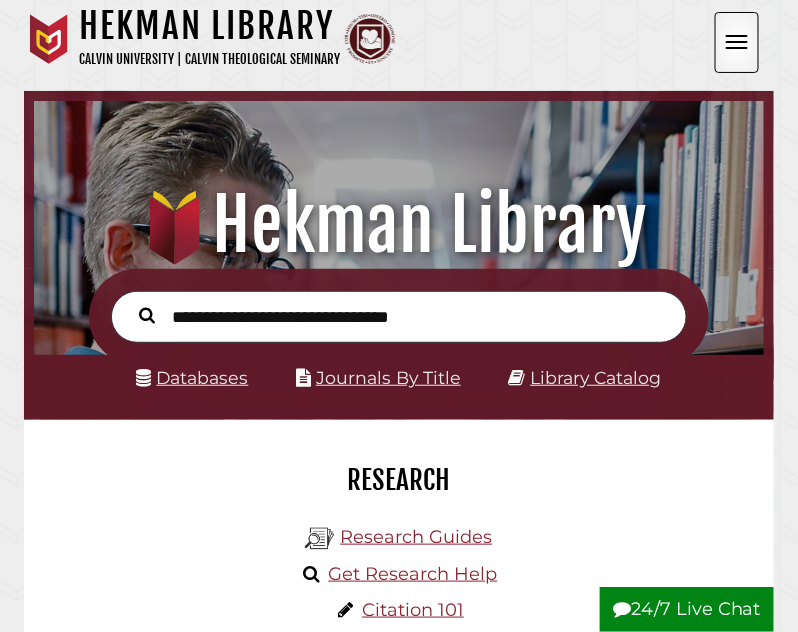 click at bounding box center [737, 42] 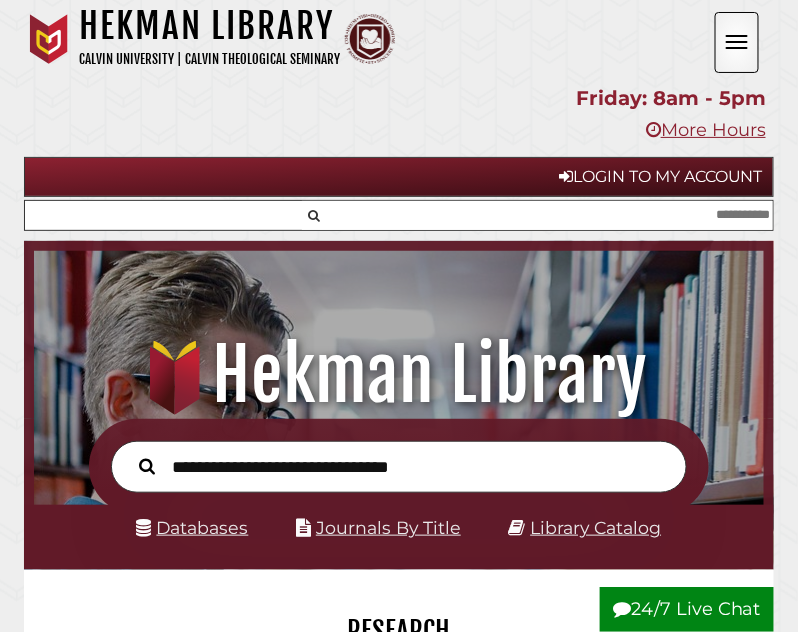 click at bounding box center (537, 215) 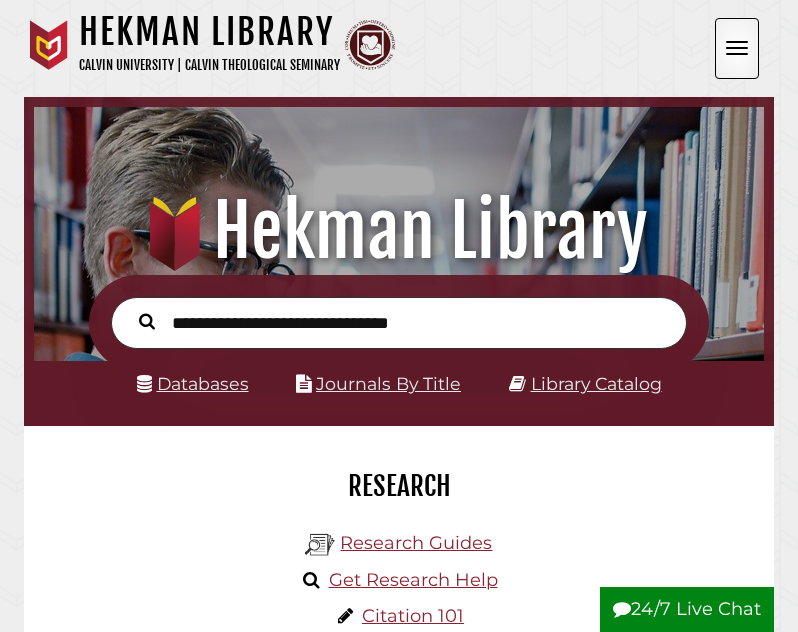 scroll, scrollTop: 6, scrollLeft: 0, axis: vertical 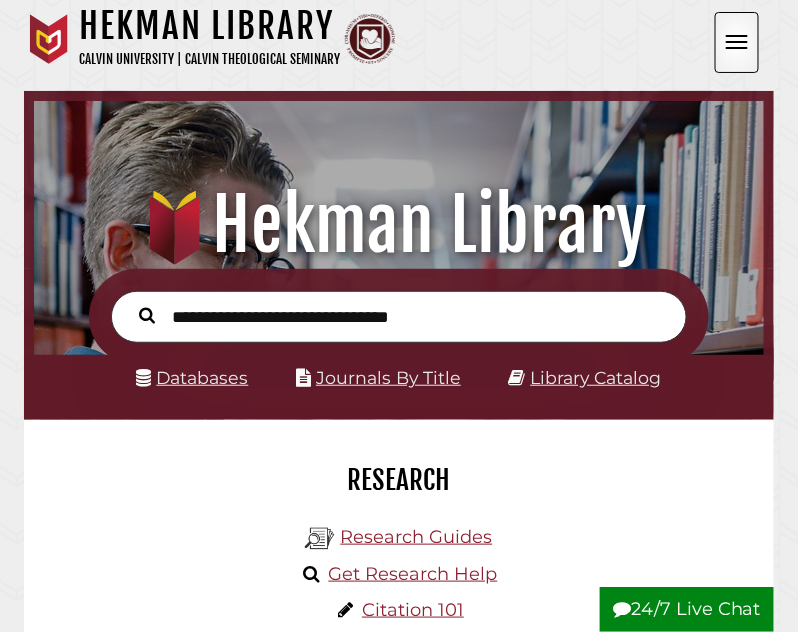 click at bounding box center [737, 42] 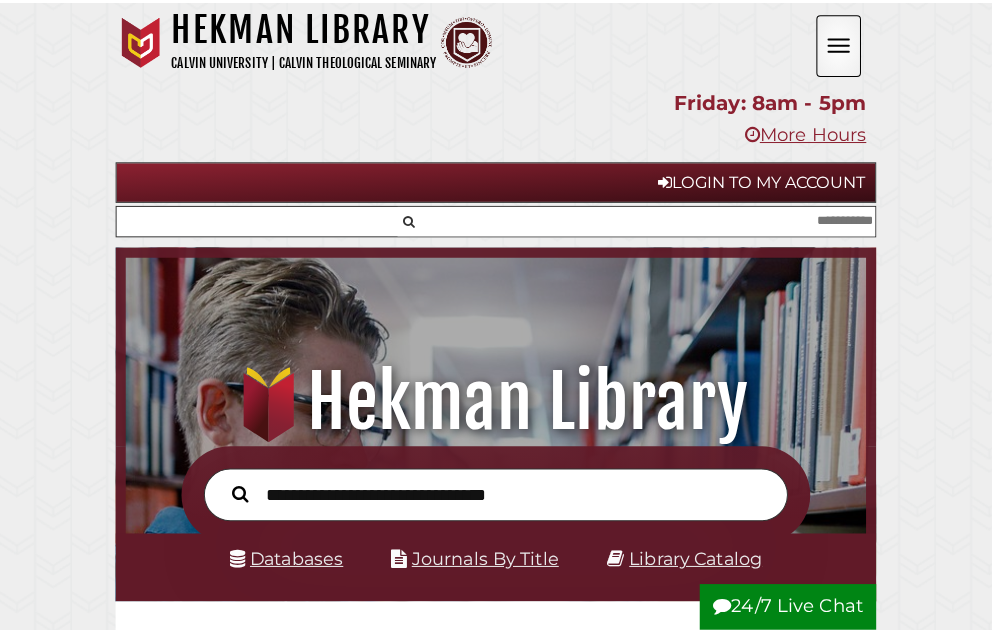 scroll, scrollTop: 193, scrollLeft: 293, axis: both 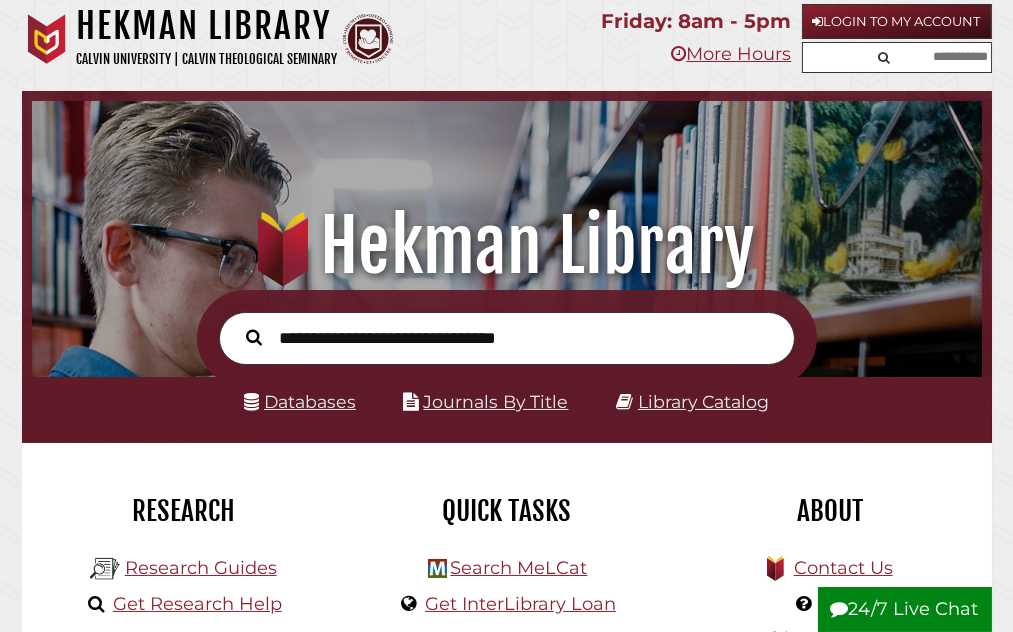 click at bounding box center [931, 57] 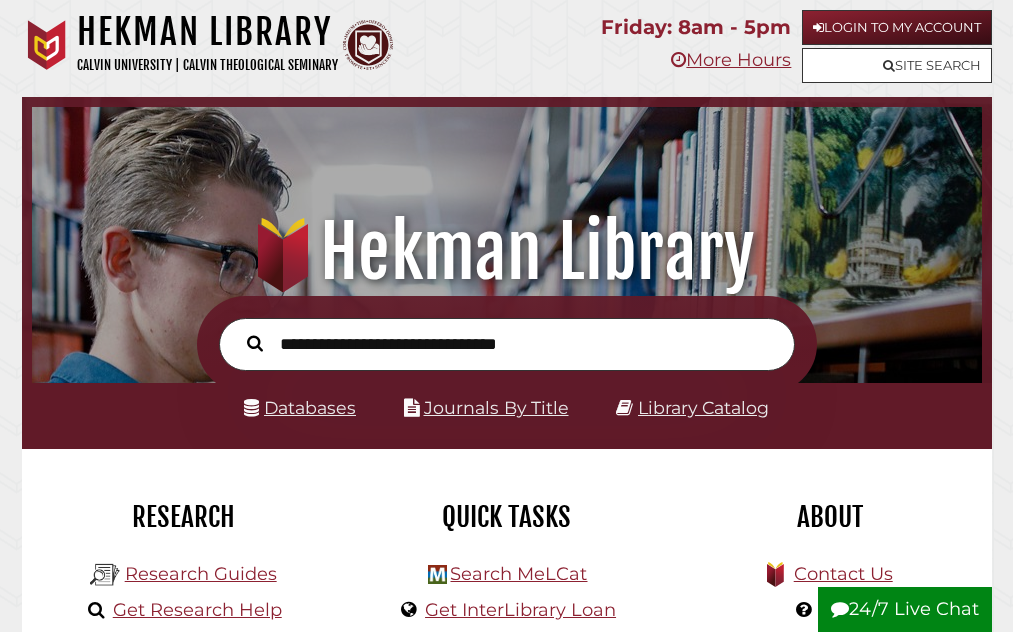scroll, scrollTop: 6, scrollLeft: 0, axis: vertical 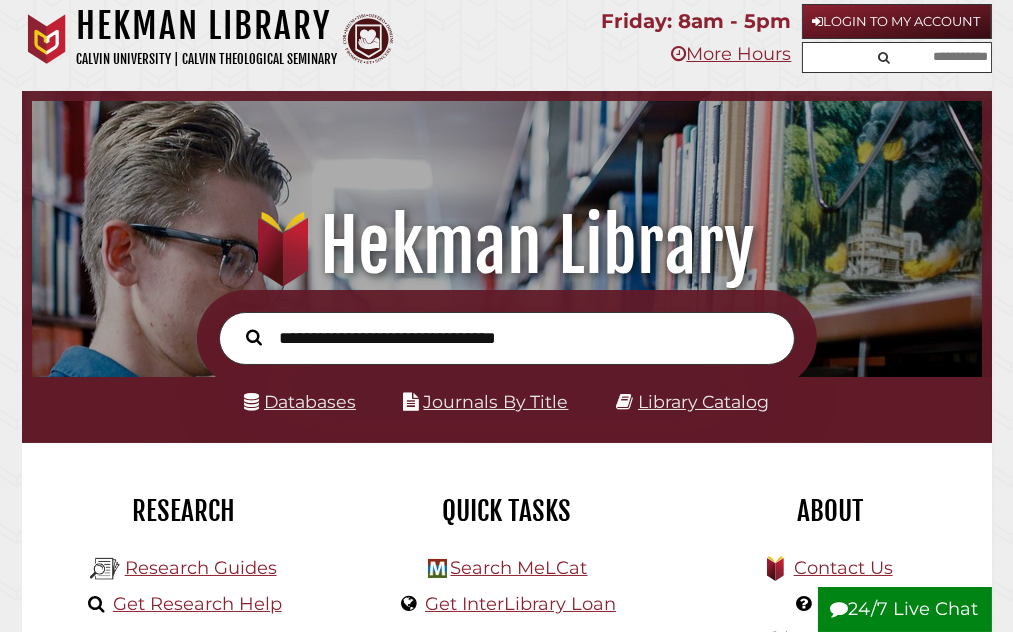 click at bounding box center (931, 57) 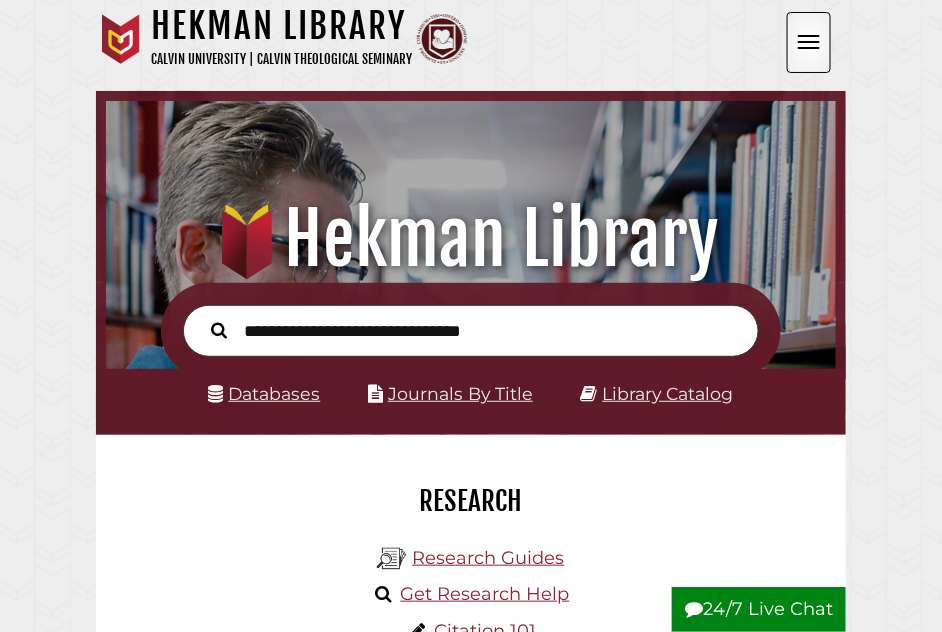 scroll, scrollTop: 10, scrollLeft: 10, axis: both 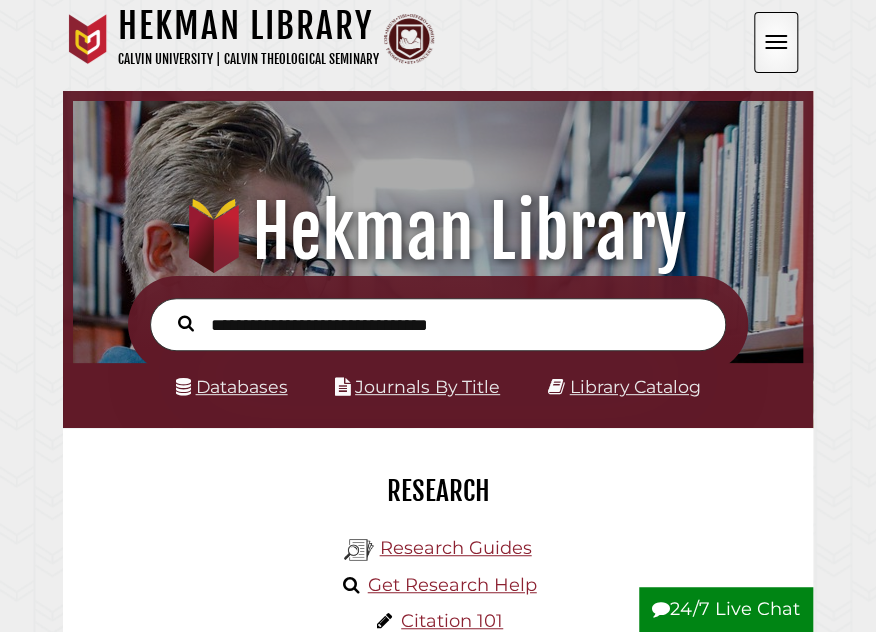 click at bounding box center [776, 42] 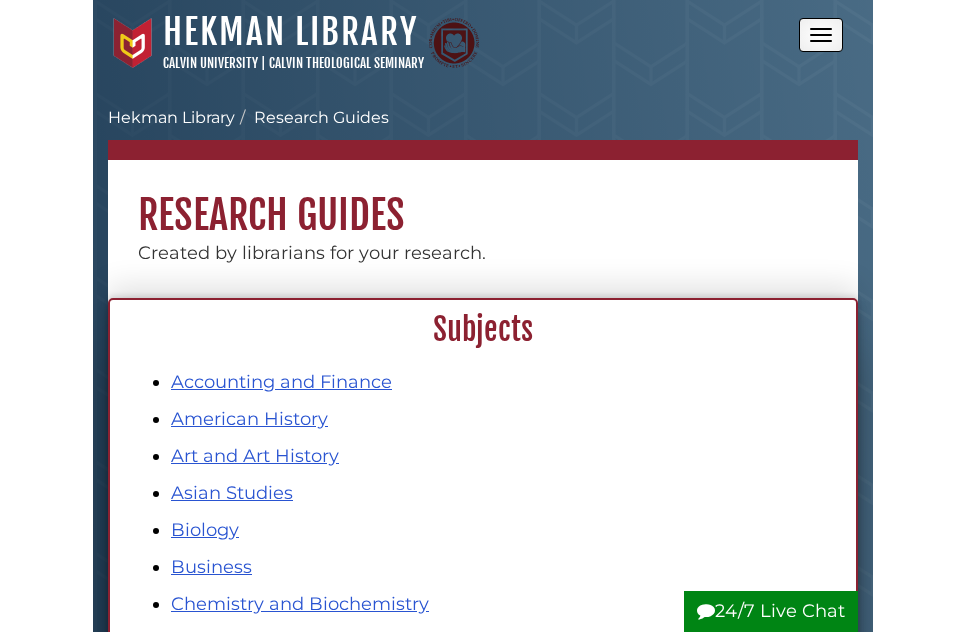 scroll, scrollTop: 0, scrollLeft: 0, axis: both 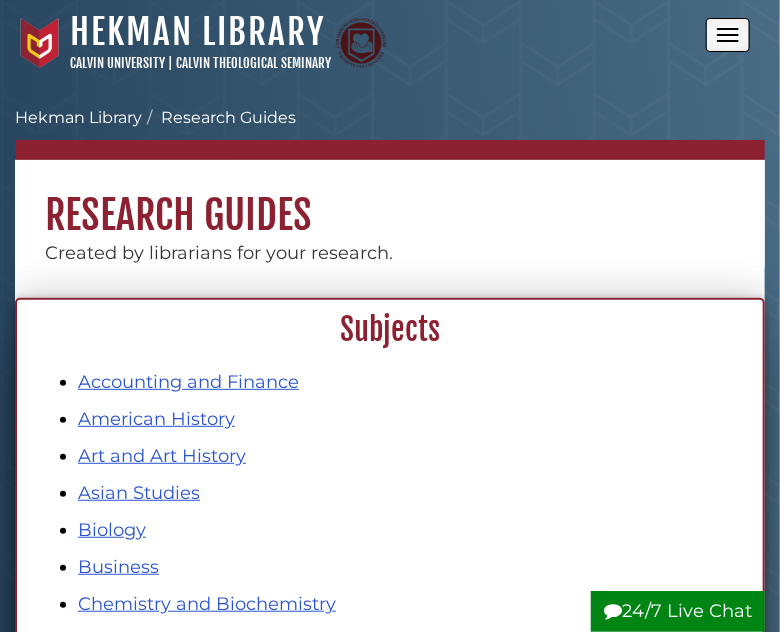 click on "Hekman Library
Calvin University
|
Calvin Theological Seminary
Hekman Library logo" at bounding box center [390, 43] 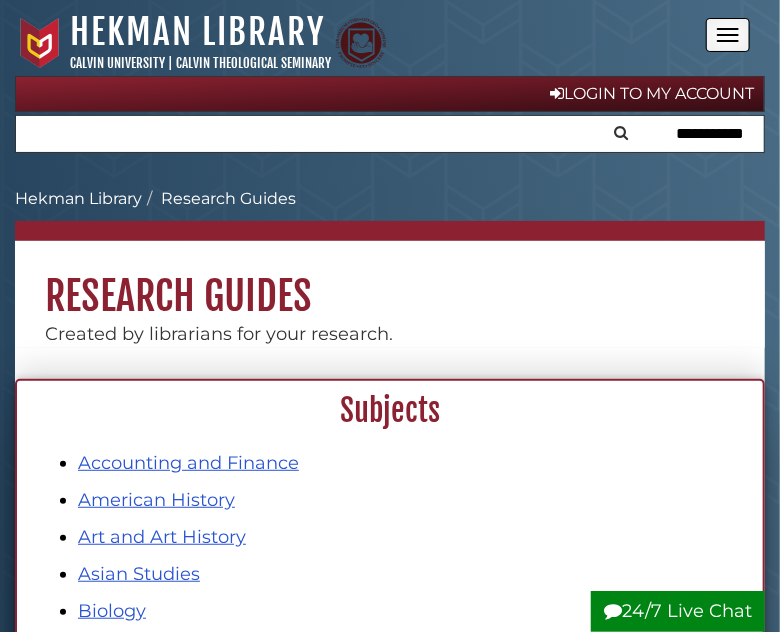 click at bounding box center (728, 35) 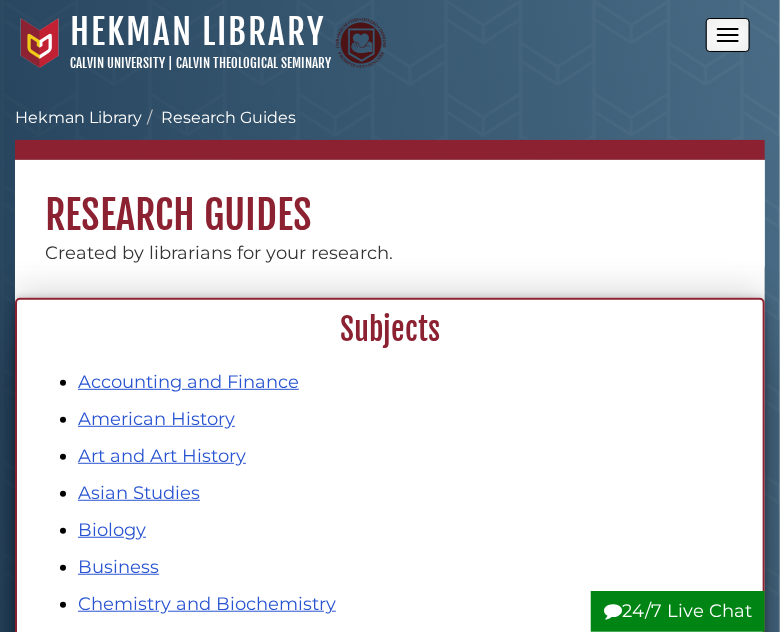 click at bounding box center (728, 35) 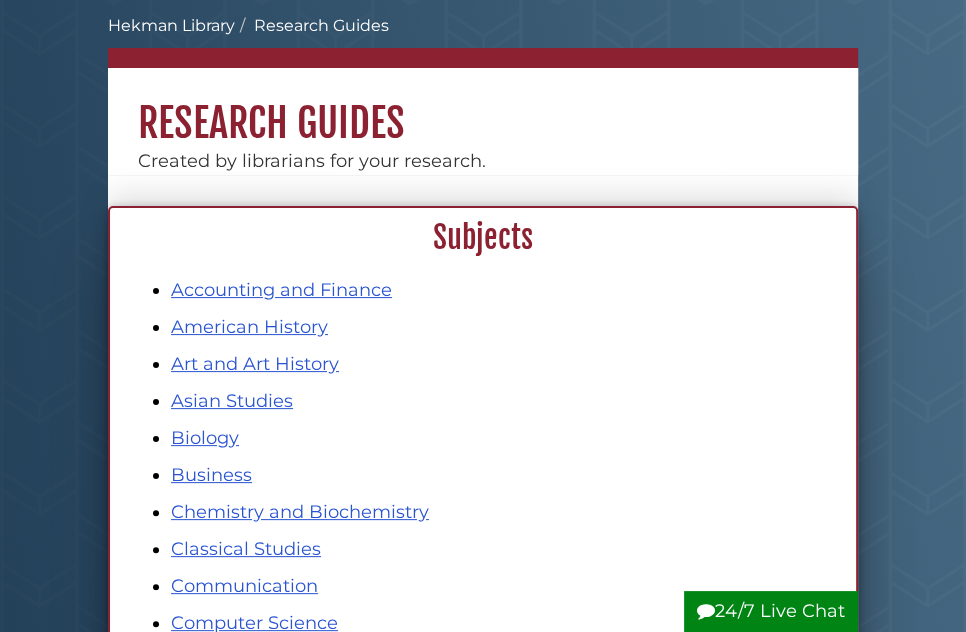 scroll, scrollTop: 180, scrollLeft: 0, axis: vertical 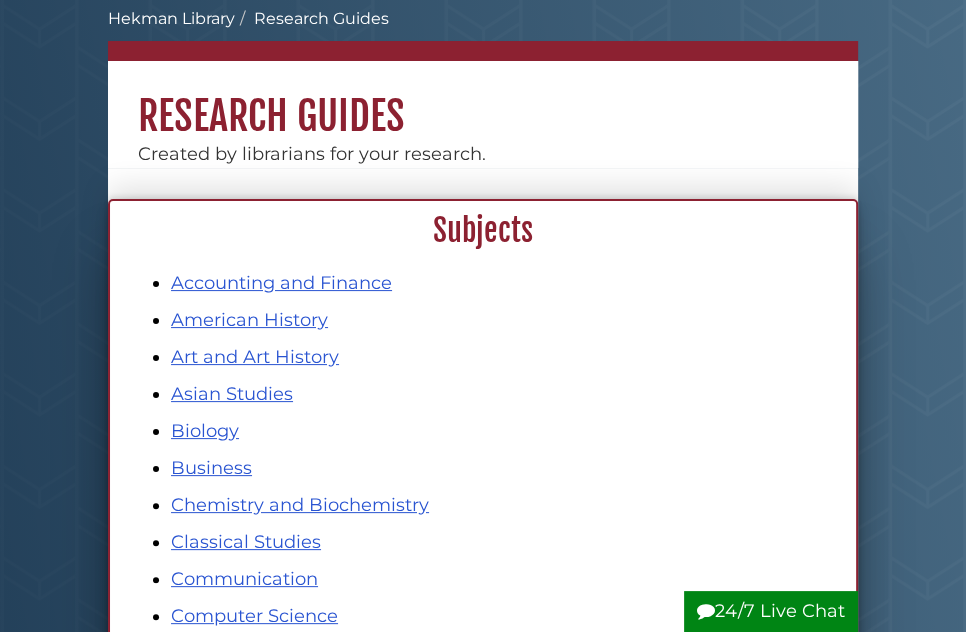 click on "Created by librarians for your research." at bounding box center [483, 154] 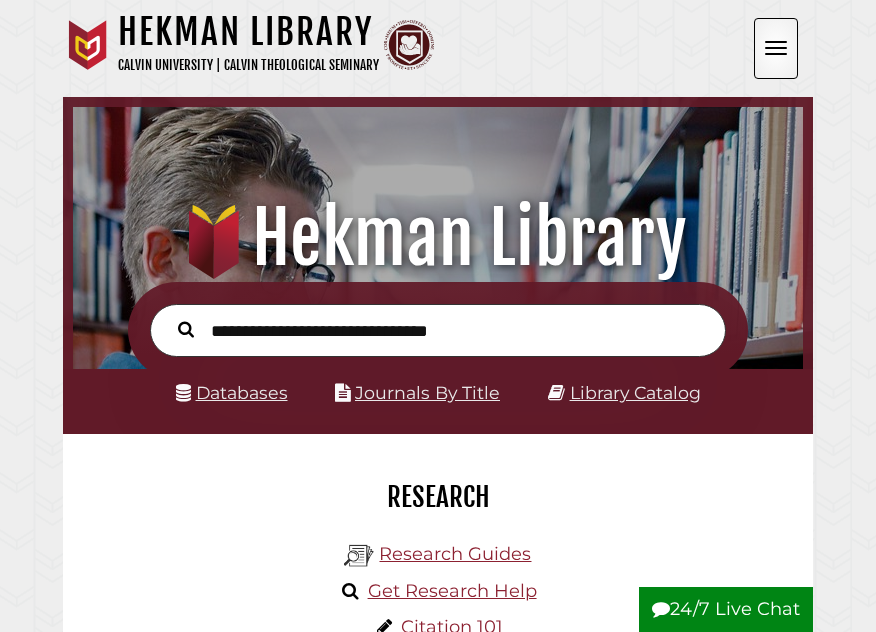 scroll, scrollTop: 6, scrollLeft: 0, axis: vertical 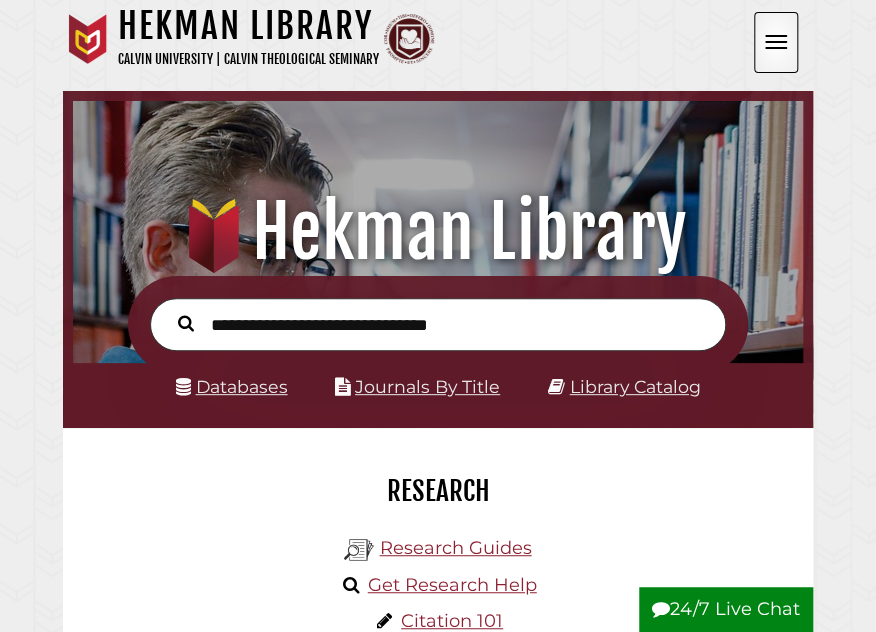 click at bounding box center [776, 42] 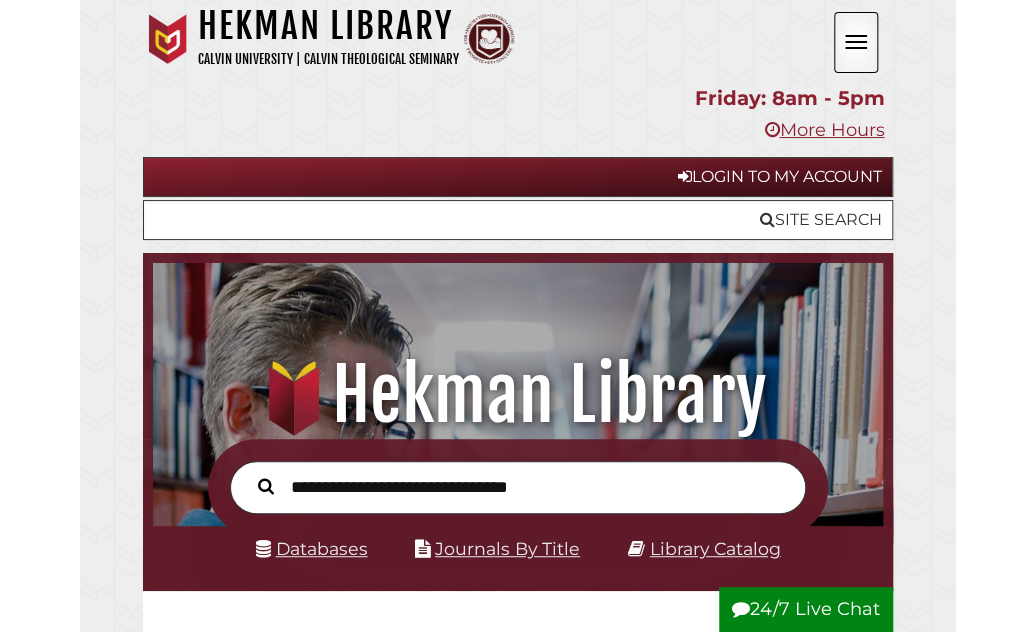 scroll, scrollTop: 5, scrollLeft: 0, axis: vertical 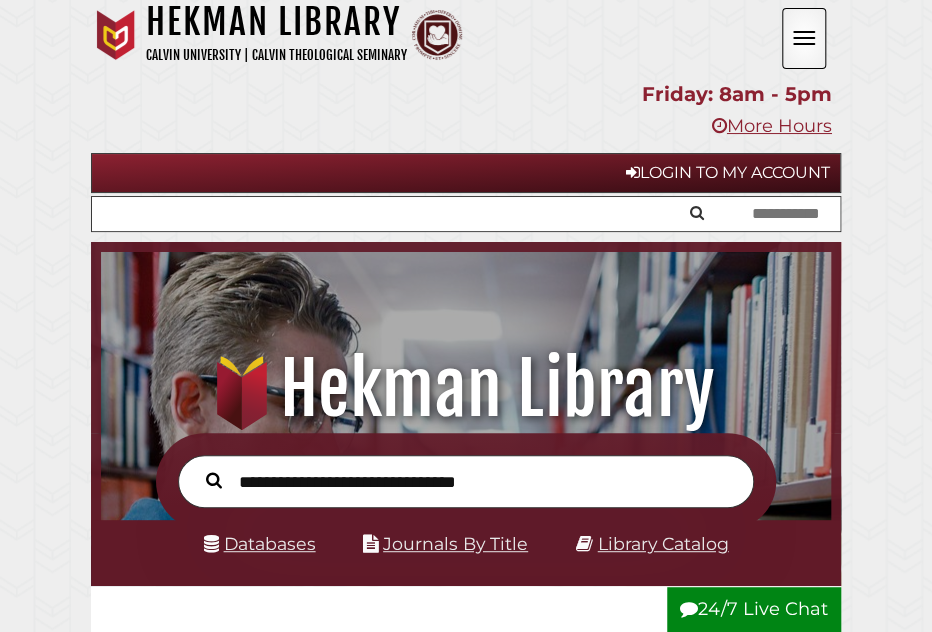 click at bounding box center (466, 214) 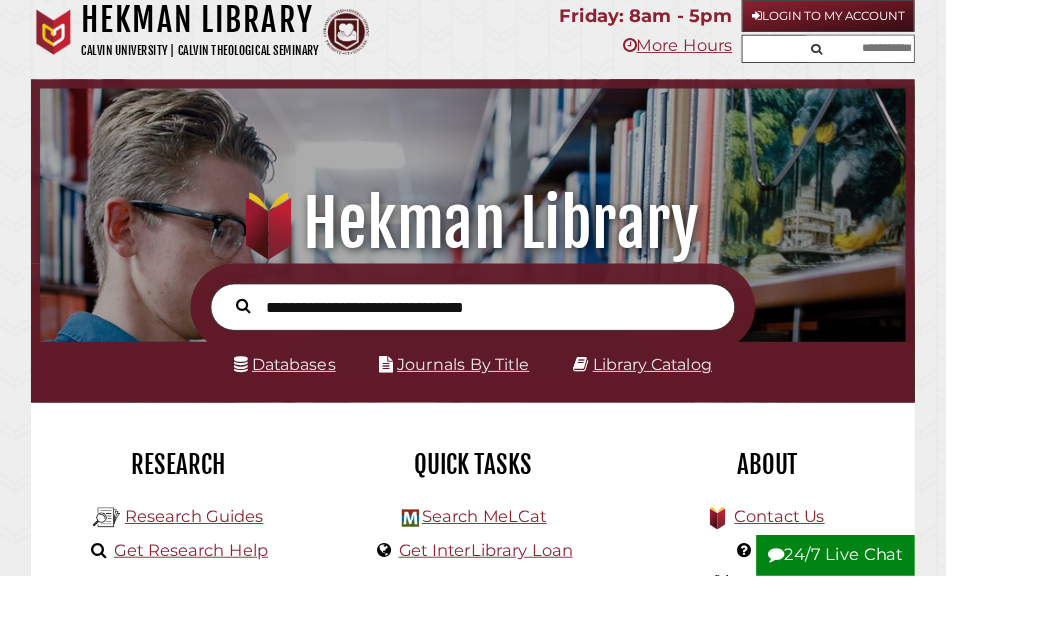 scroll, scrollTop: 193, scrollLeft: 293, axis: both 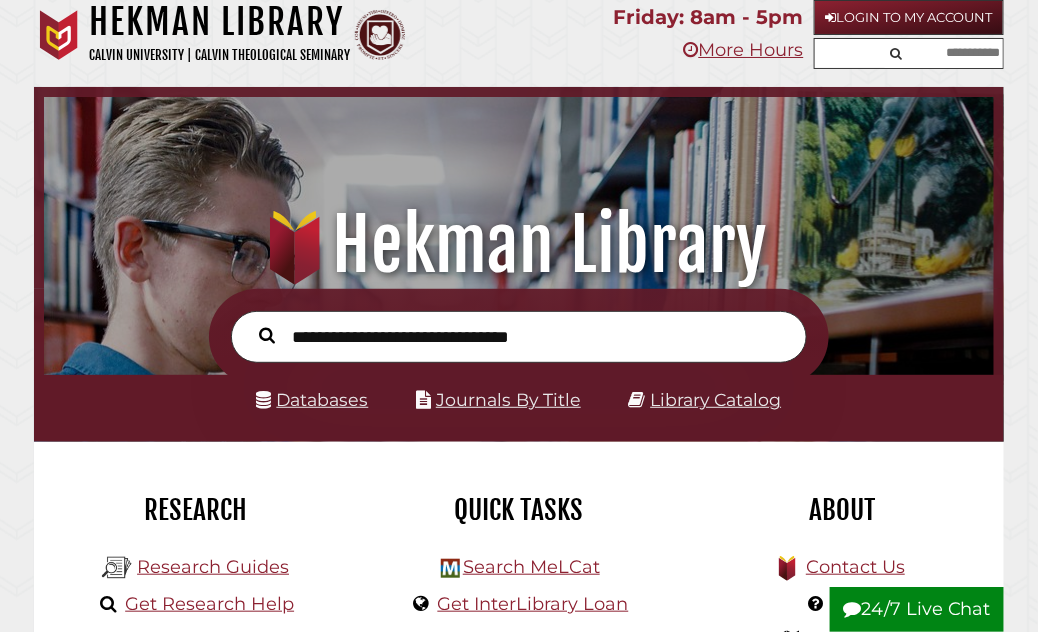 click at bounding box center (944, 53) 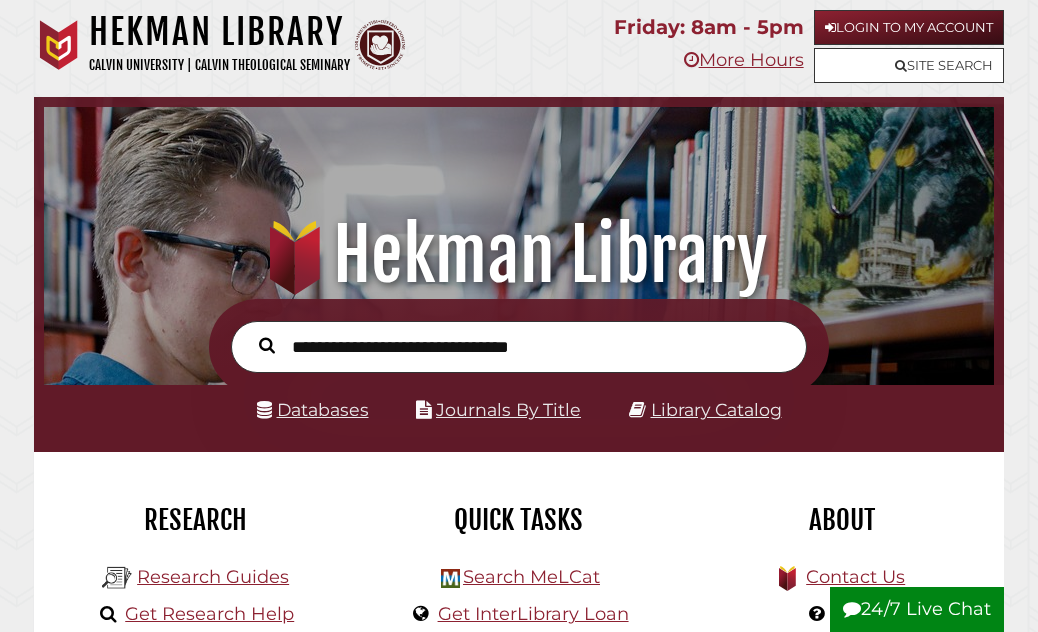 scroll, scrollTop: 10, scrollLeft: 0, axis: vertical 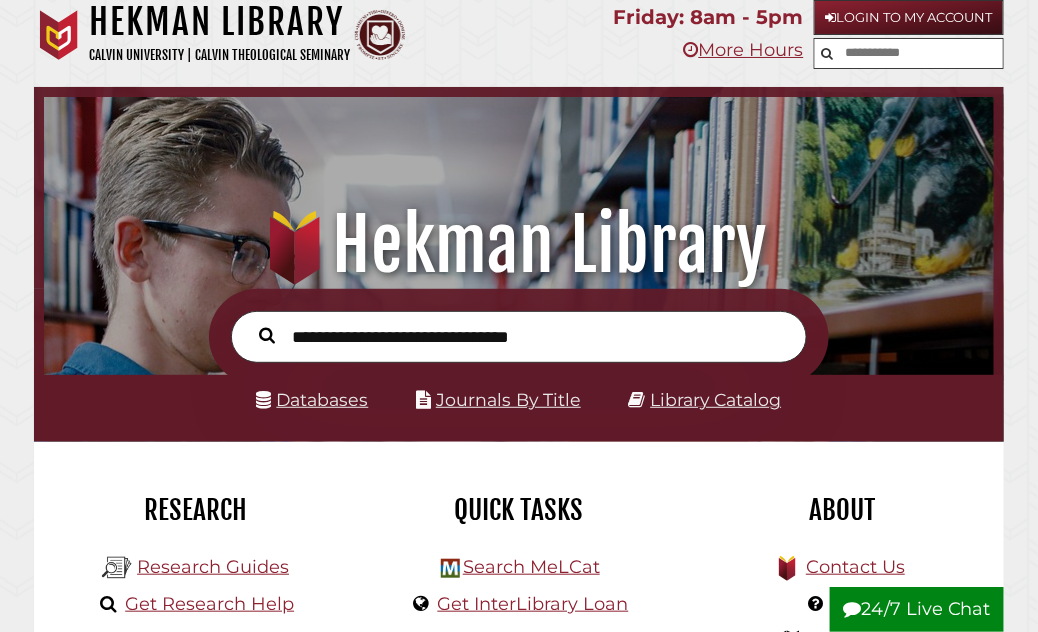 click at bounding box center (909, 53) 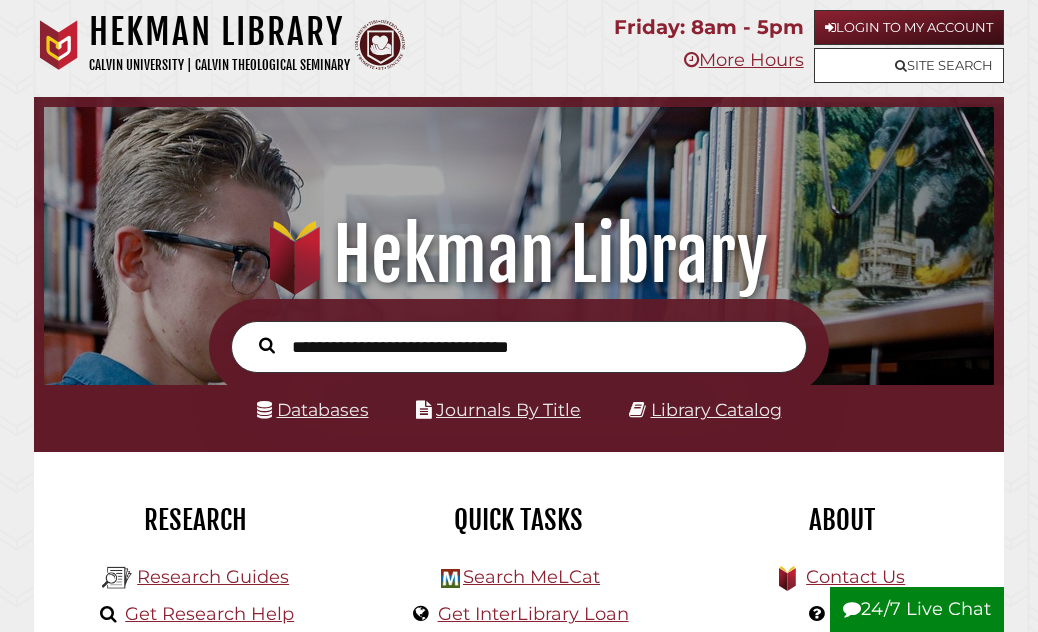 scroll, scrollTop: 10, scrollLeft: 0, axis: vertical 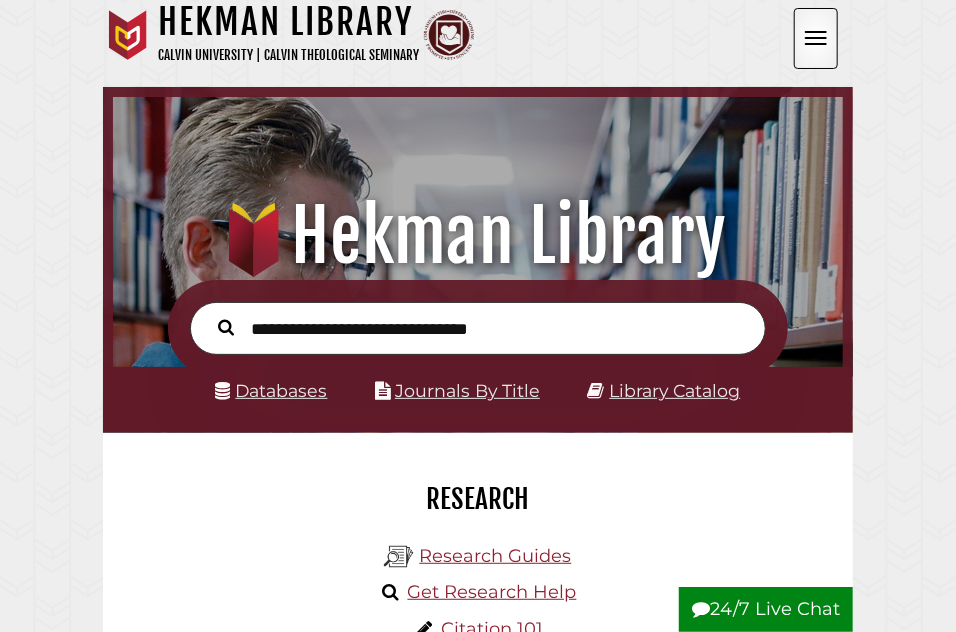 click at bounding box center [816, 38] 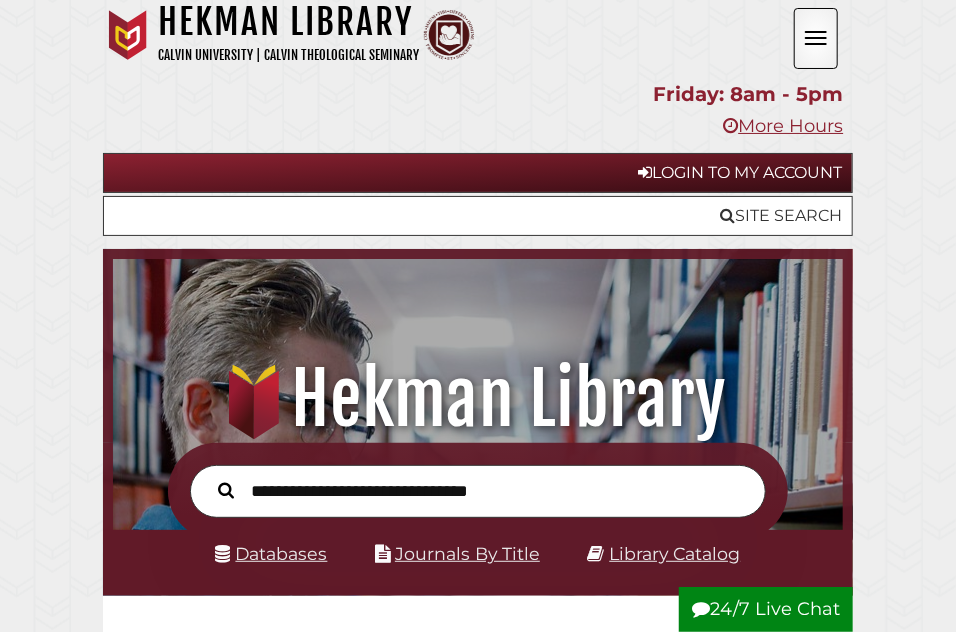 type 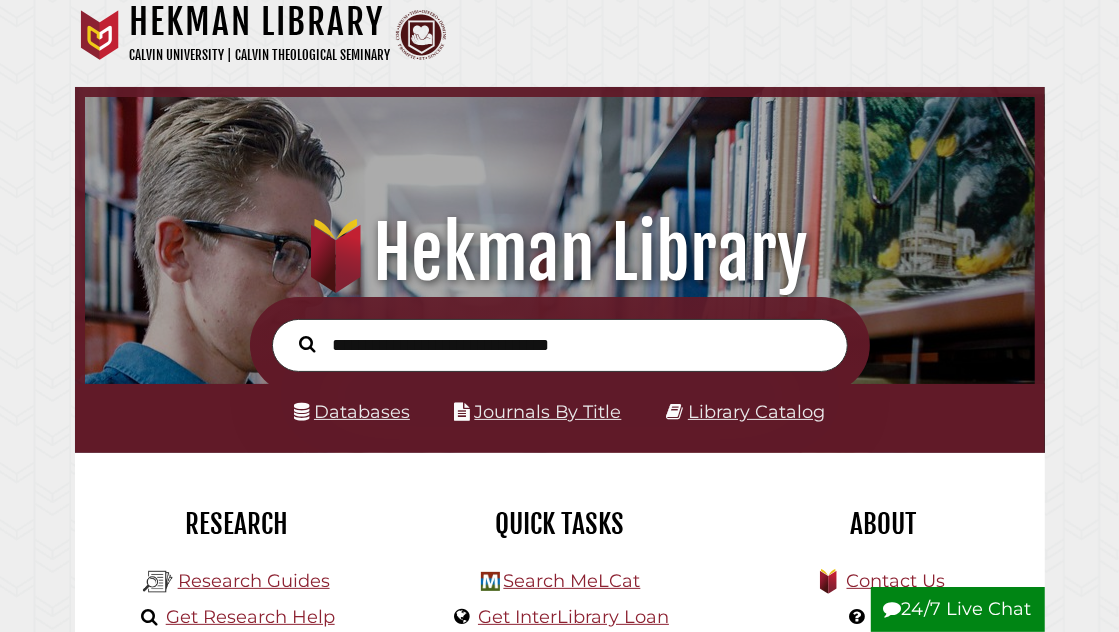 scroll, scrollTop: 193, scrollLeft: 293, axis: both 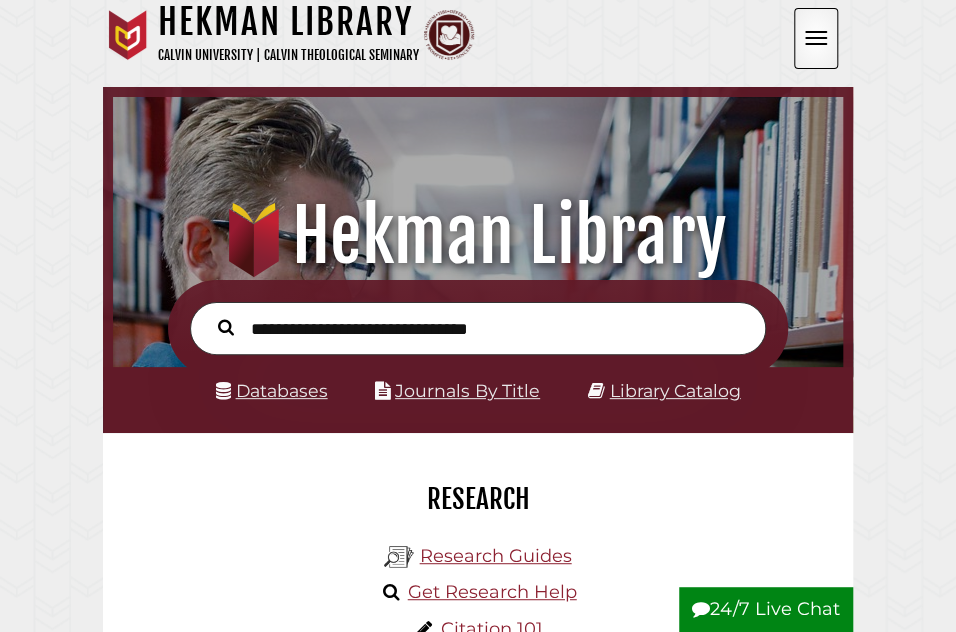 click at bounding box center [816, 38] 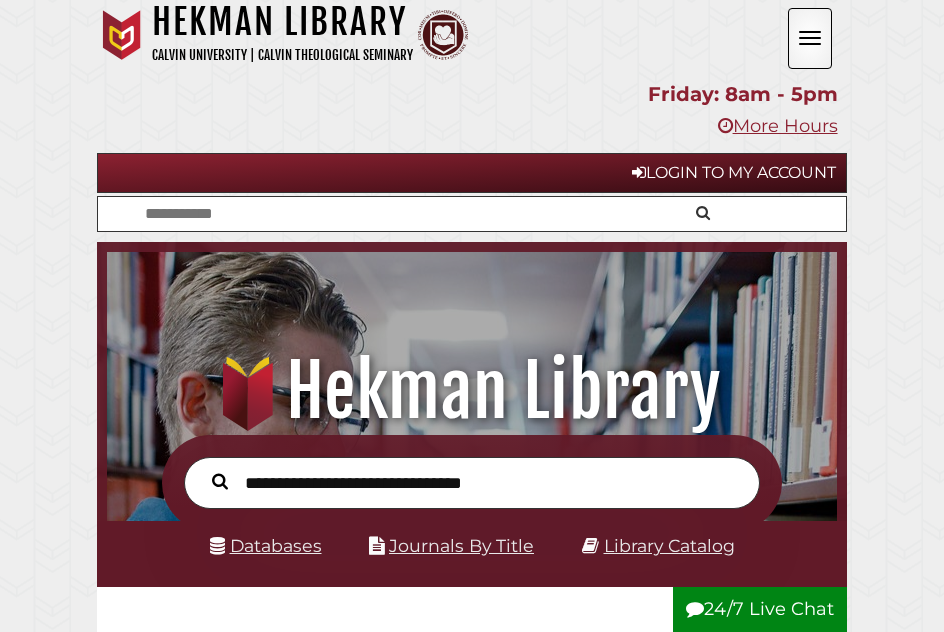 click at bounding box center [810, 38] 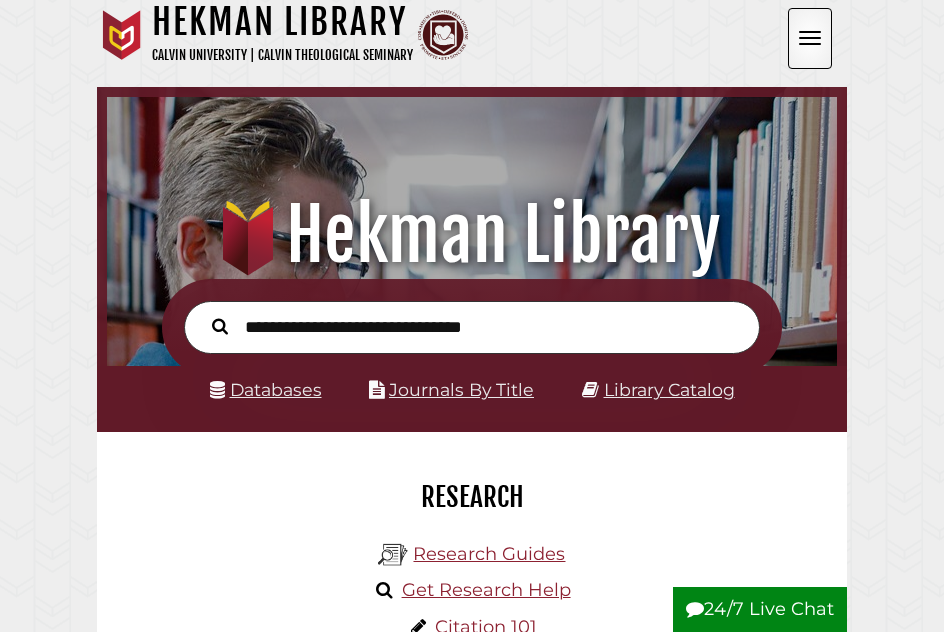click at bounding box center [810, 38] 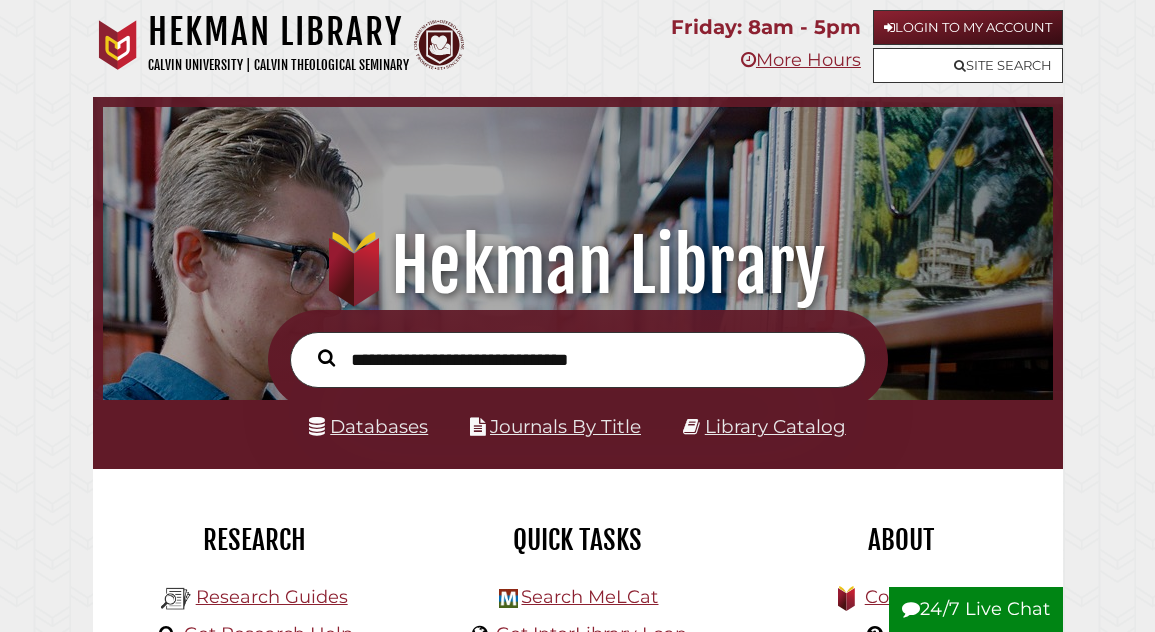 scroll, scrollTop: 10, scrollLeft: 0, axis: vertical 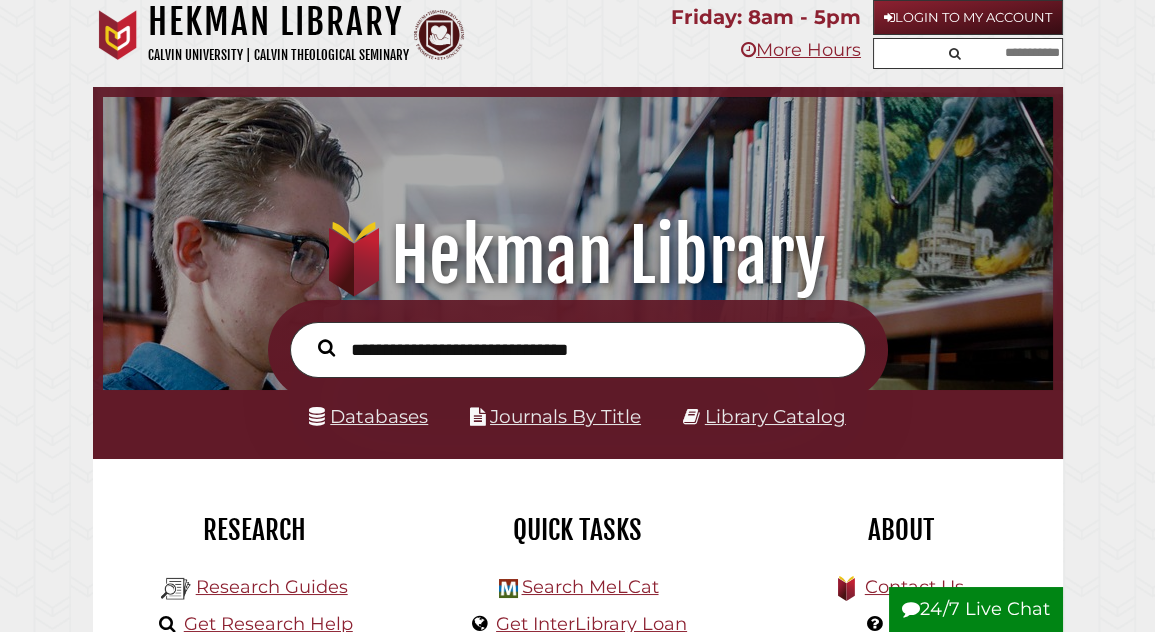 click at bounding box center [1002, 53] 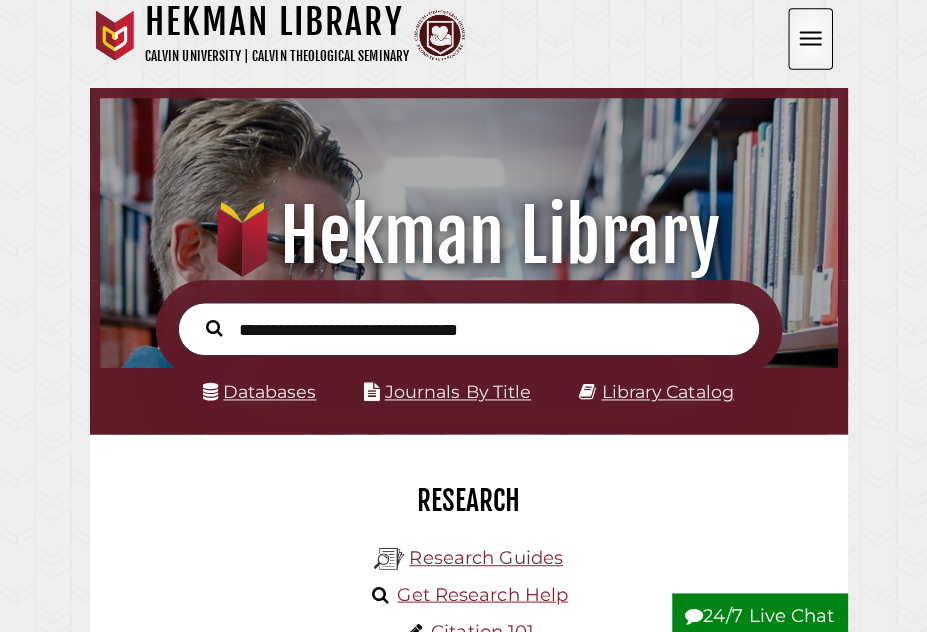 scroll, scrollTop: 10, scrollLeft: 10, axis: both 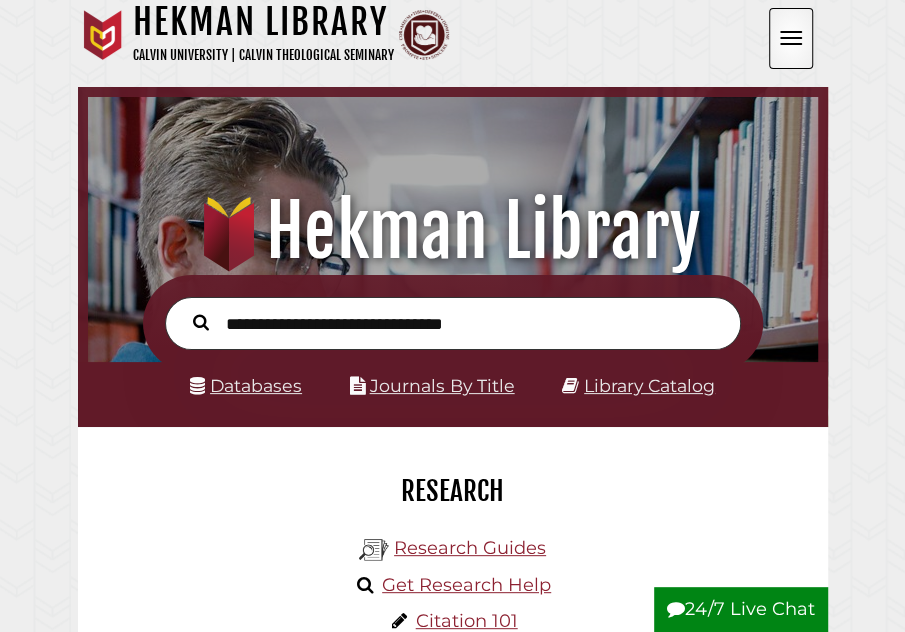 click at bounding box center [791, 38] 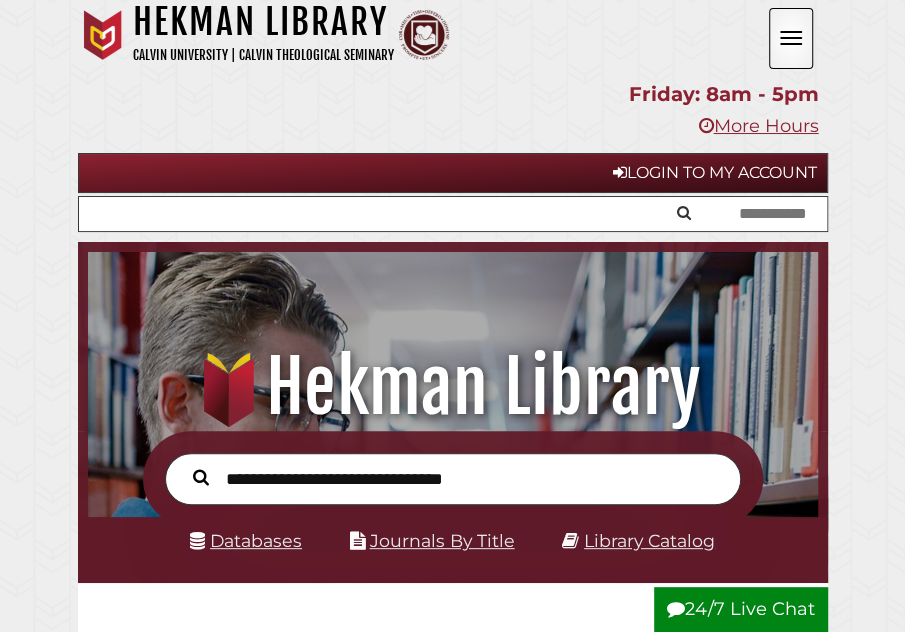 click at bounding box center (453, 214) 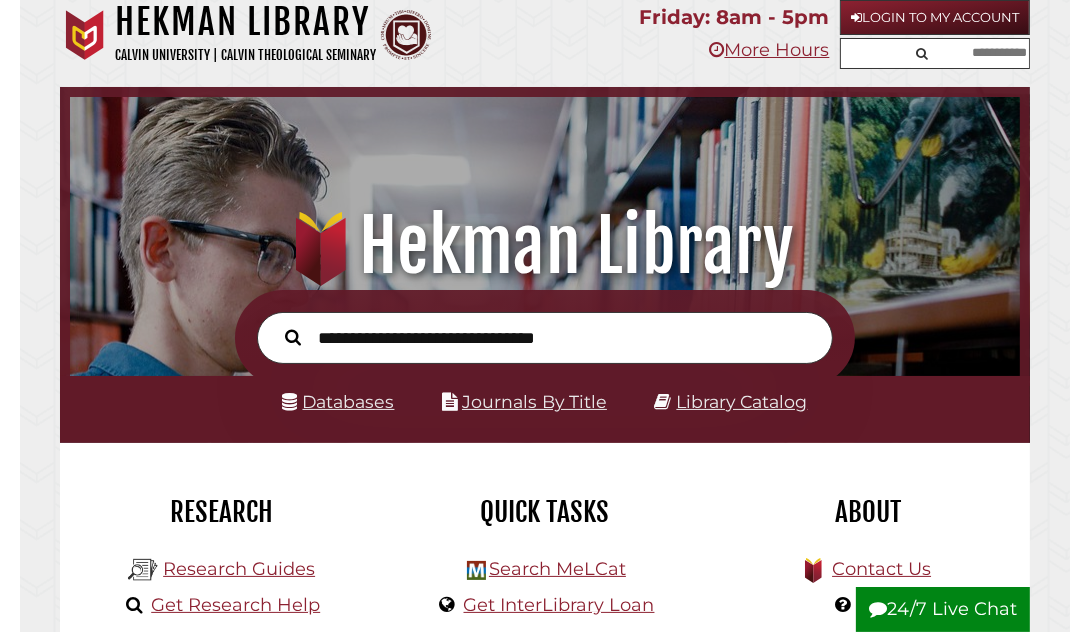 scroll, scrollTop: 193, scrollLeft: 293, axis: both 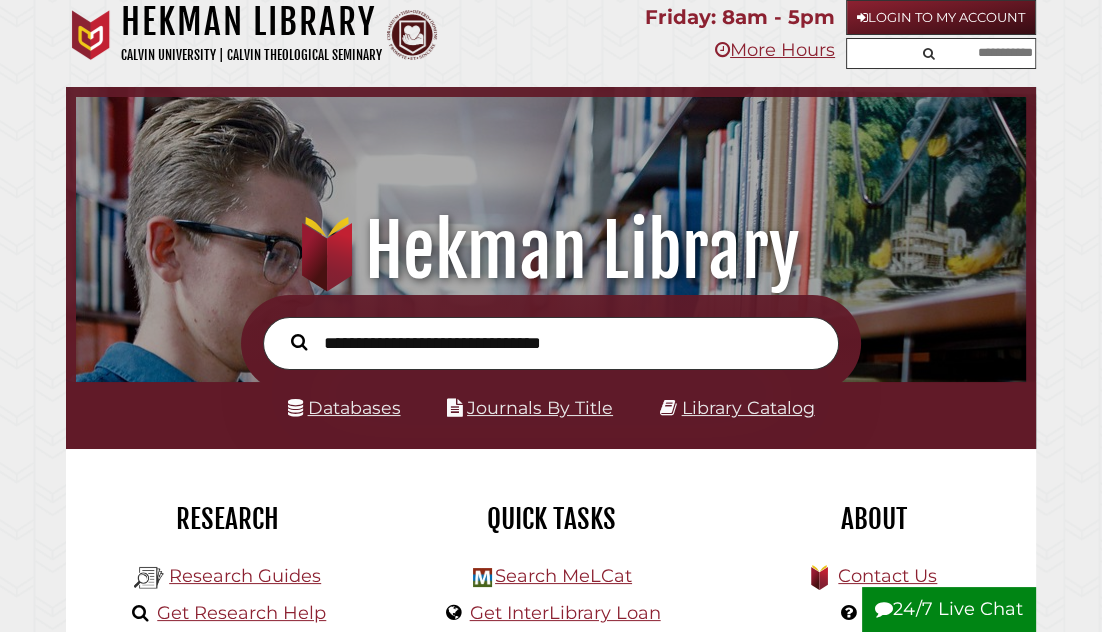 click at bounding box center [976, 53] 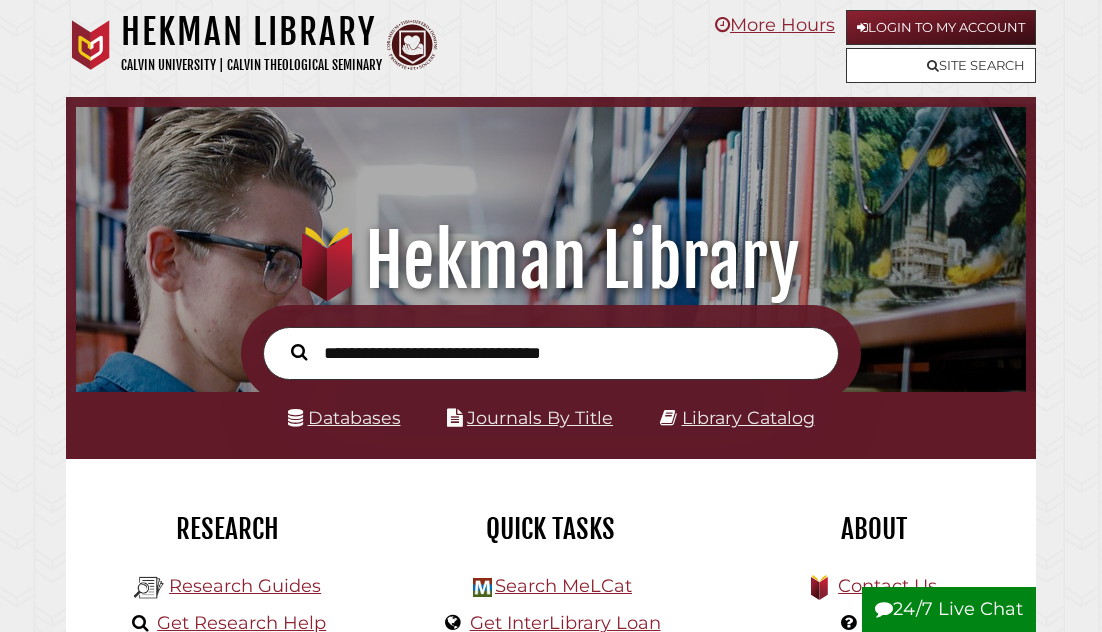 scroll, scrollTop: 10, scrollLeft: 0, axis: vertical 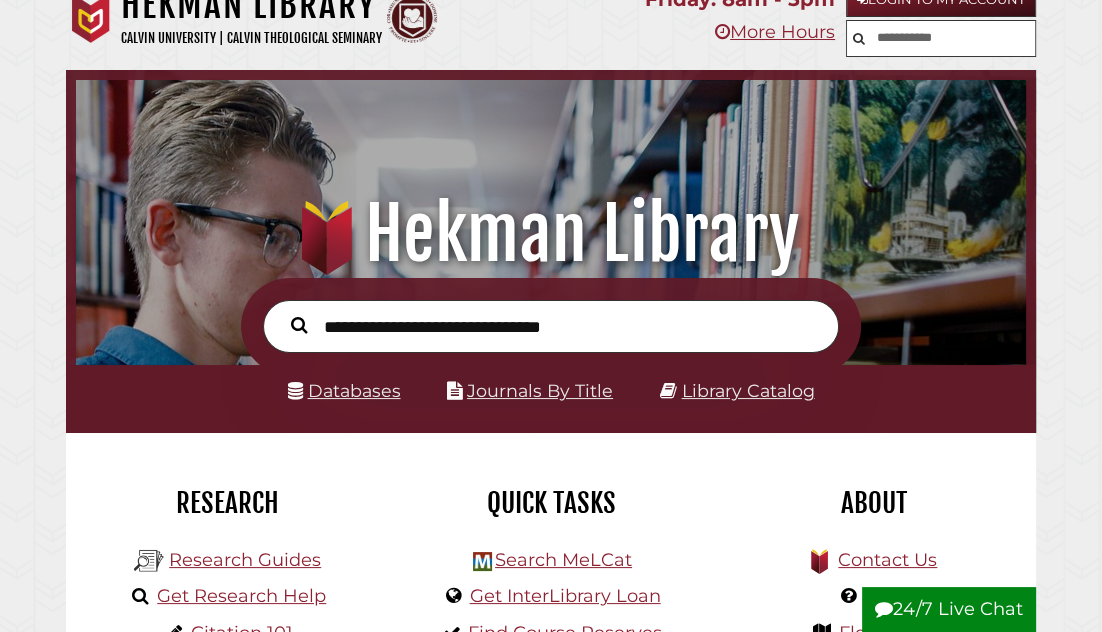 click at bounding box center (941, 38) 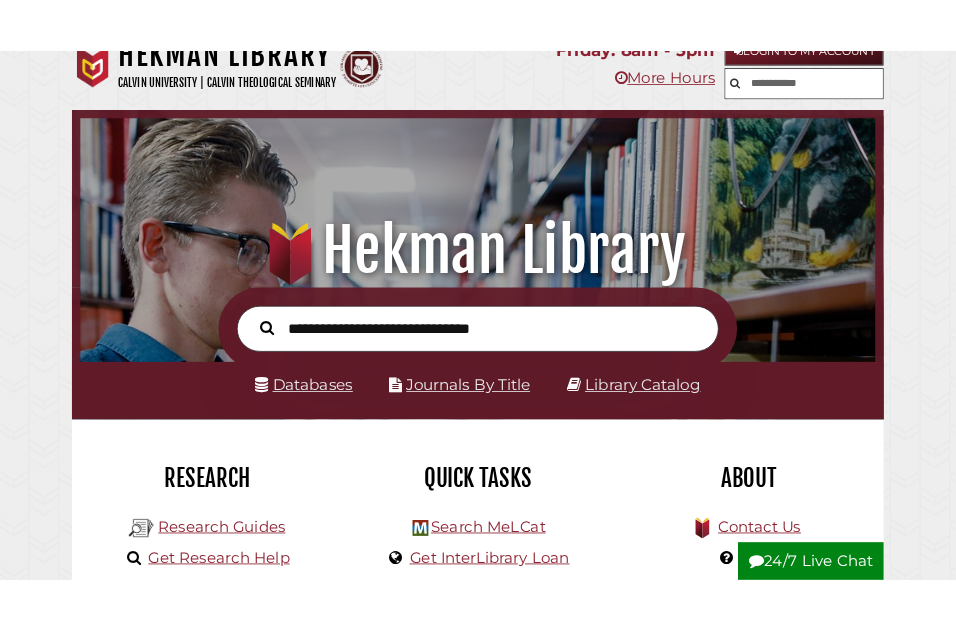 scroll, scrollTop: 0, scrollLeft: 0, axis: both 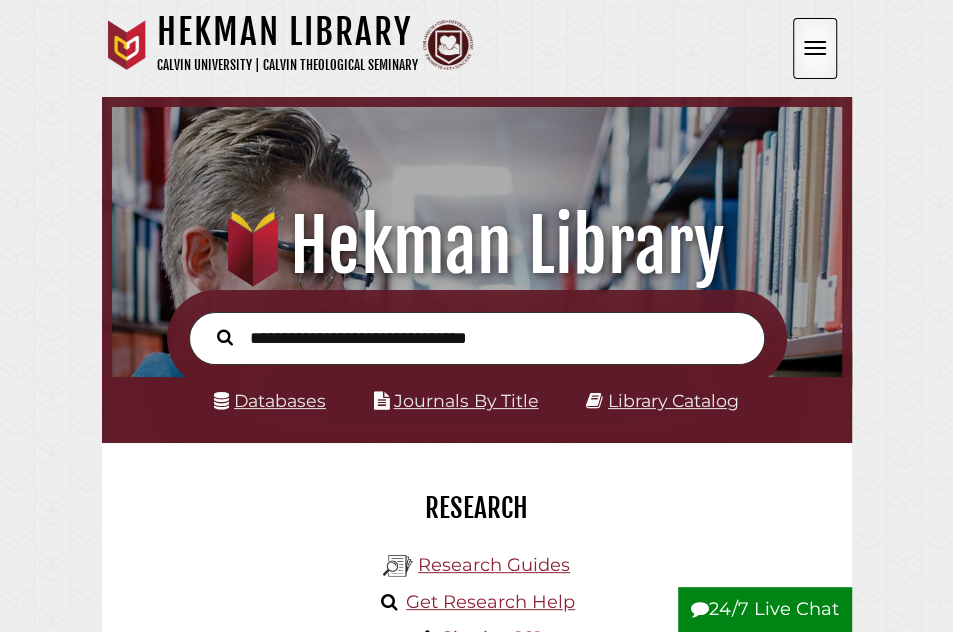 click at bounding box center (815, 48) 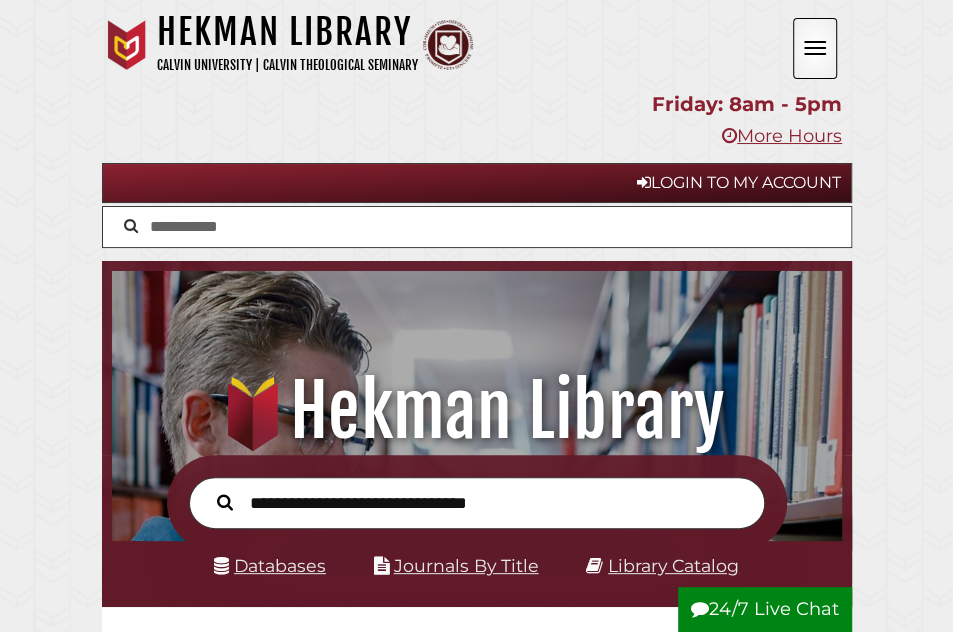 click at bounding box center [477, 227] 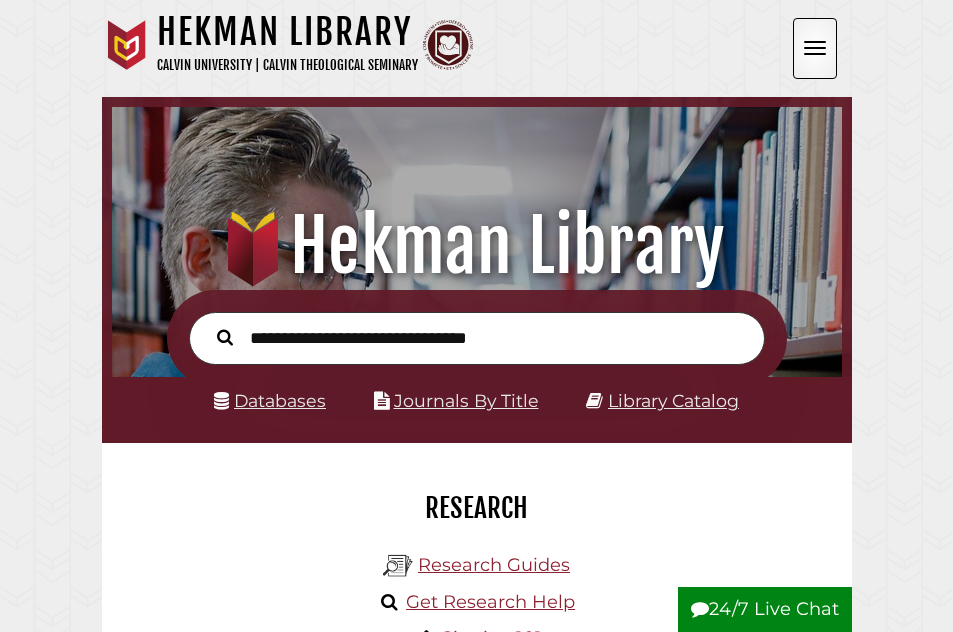scroll, scrollTop: 0, scrollLeft: 0, axis: both 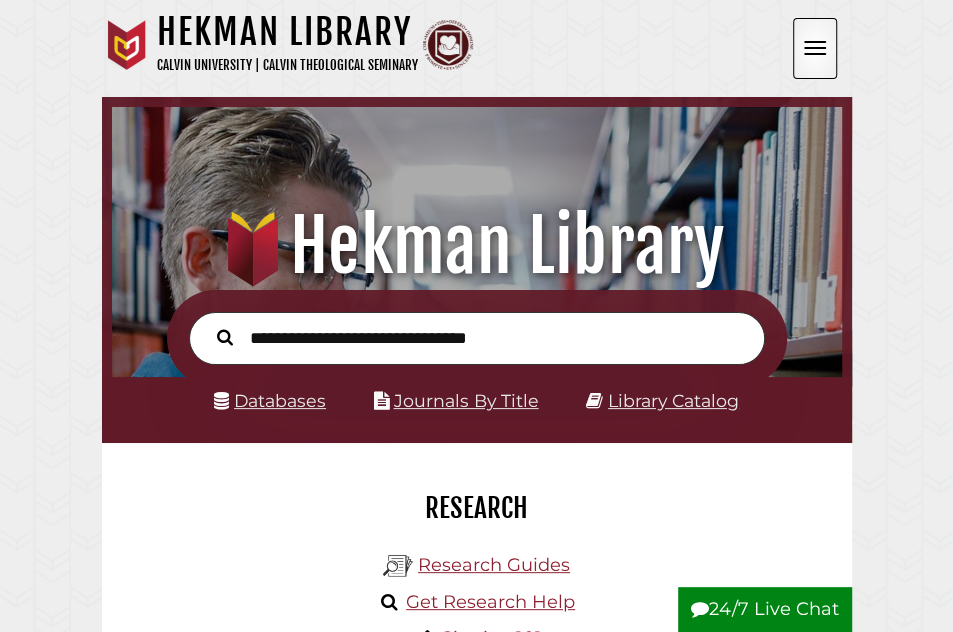 click at bounding box center [815, 48] 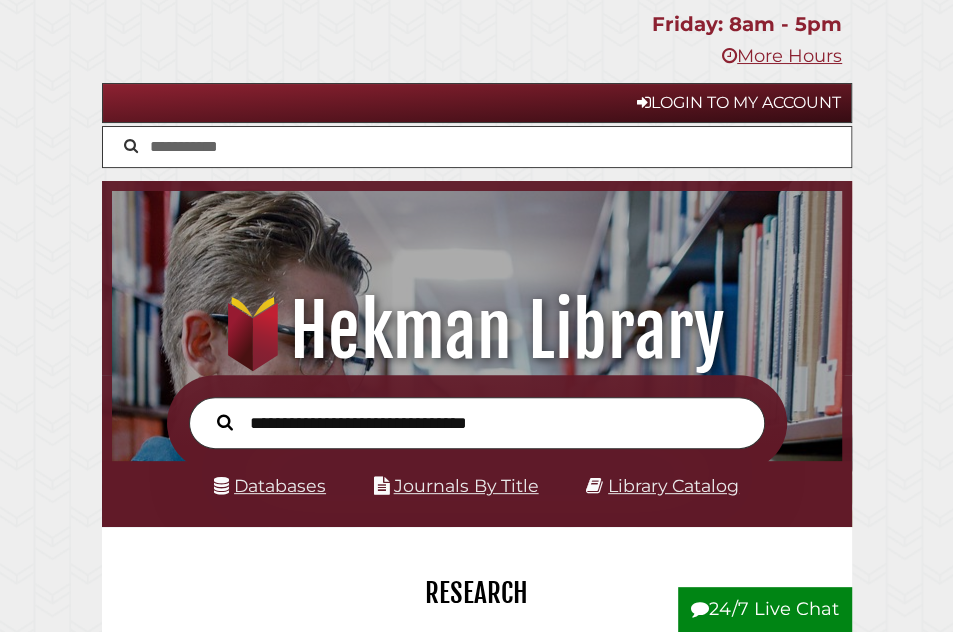 scroll, scrollTop: 80, scrollLeft: 0, axis: vertical 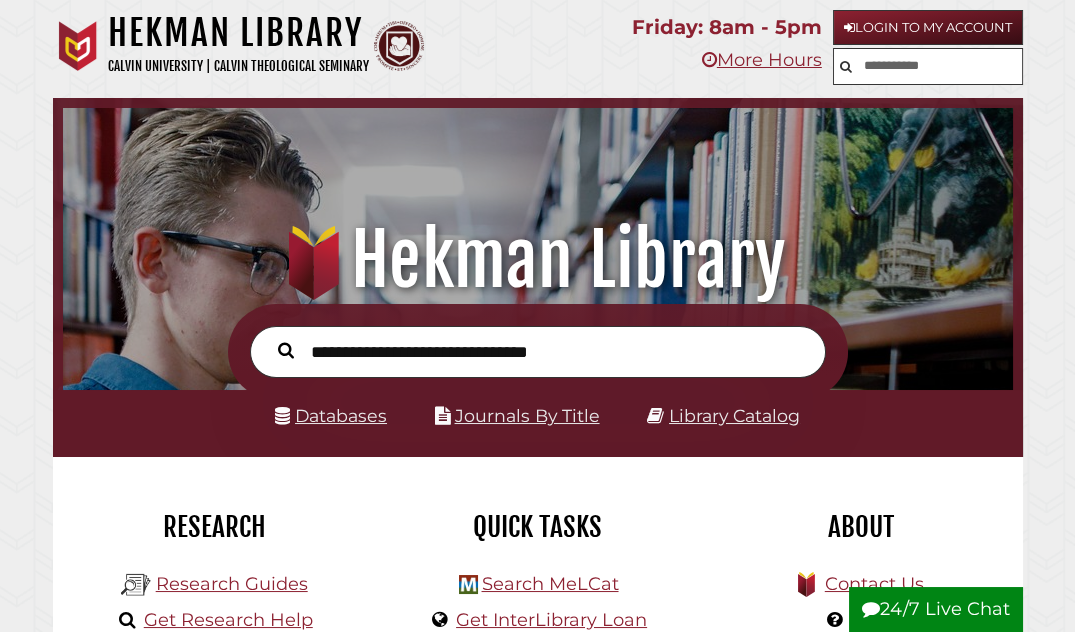 click at bounding box center (928, 66) 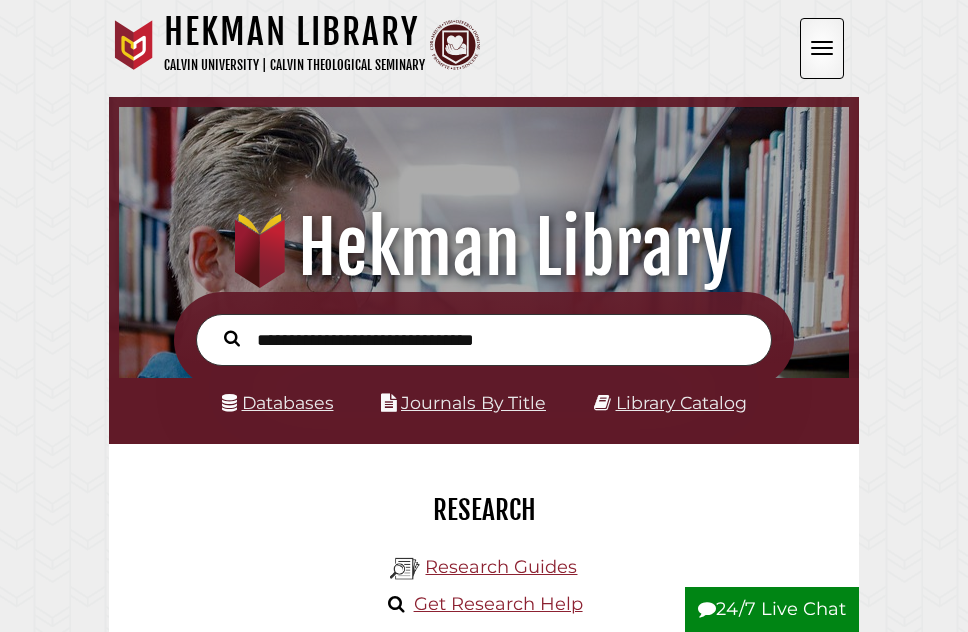 scroll, scrollTop: 10, scrollLeft: 10, axis: both 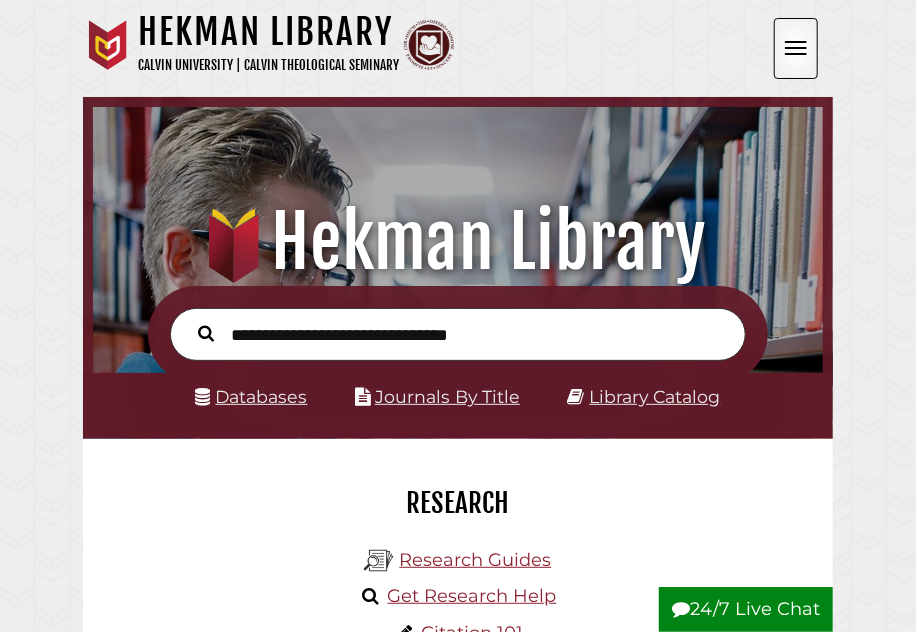 click at bounding box center [796, 48] 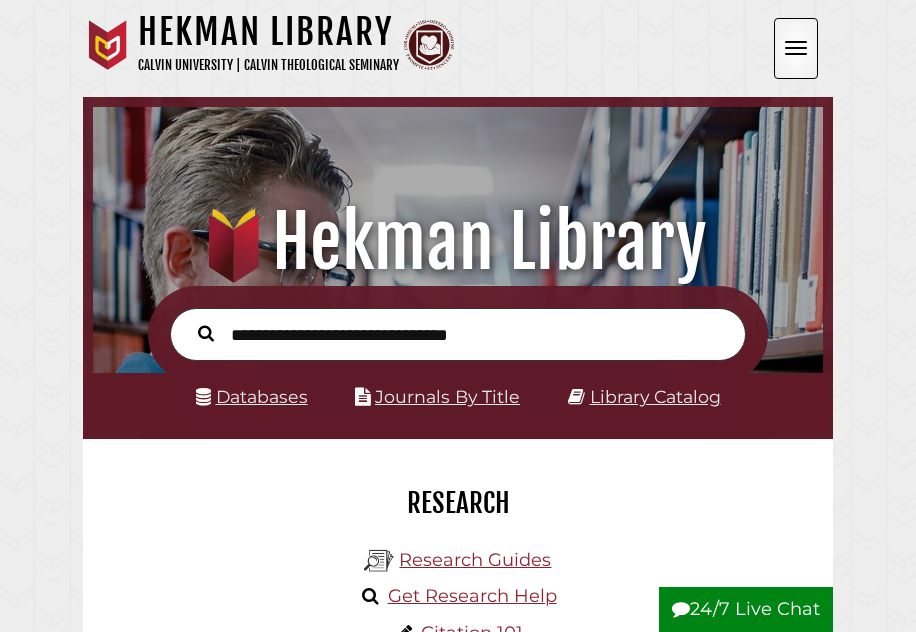 scroll, scrollTop: 0, scrollLeft: 0, axis: both 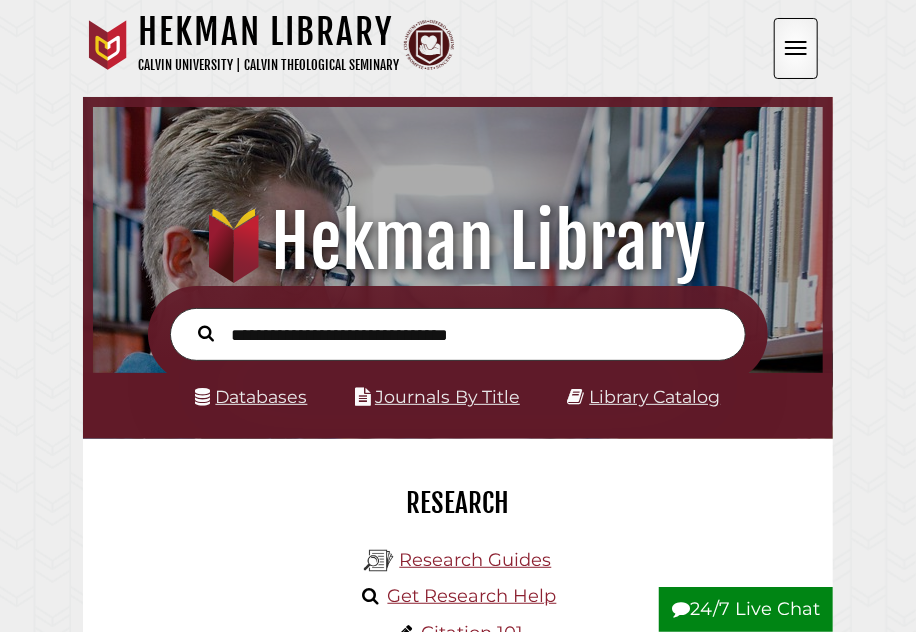 click at bounding box center (796, 48) 